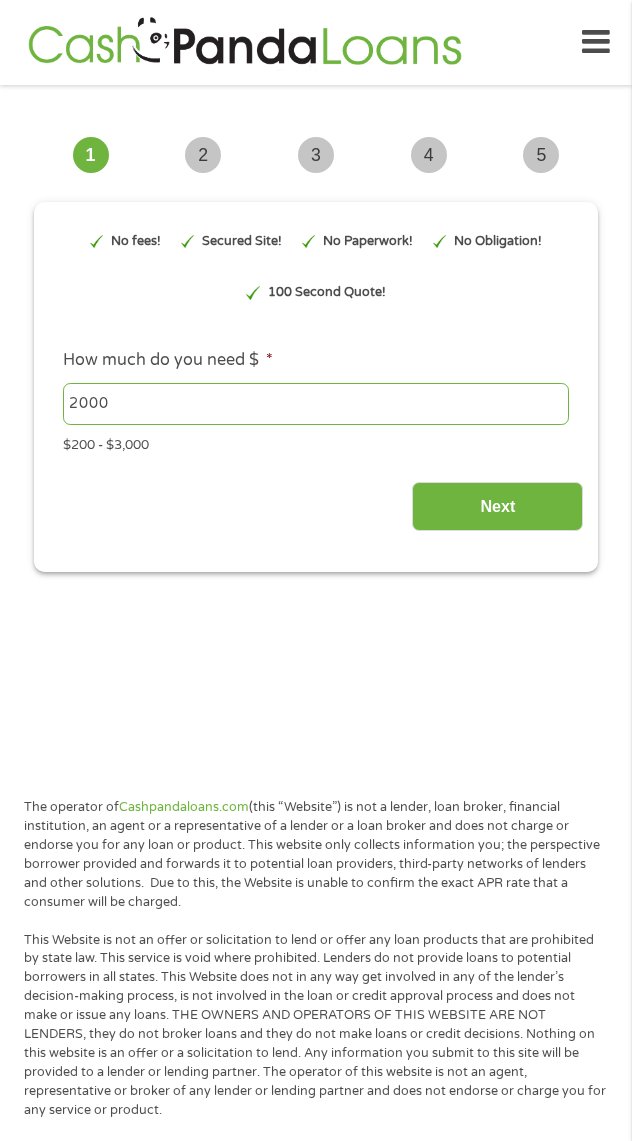 scroll, scrollTop: 0, scrollLeft: 0, axis: both 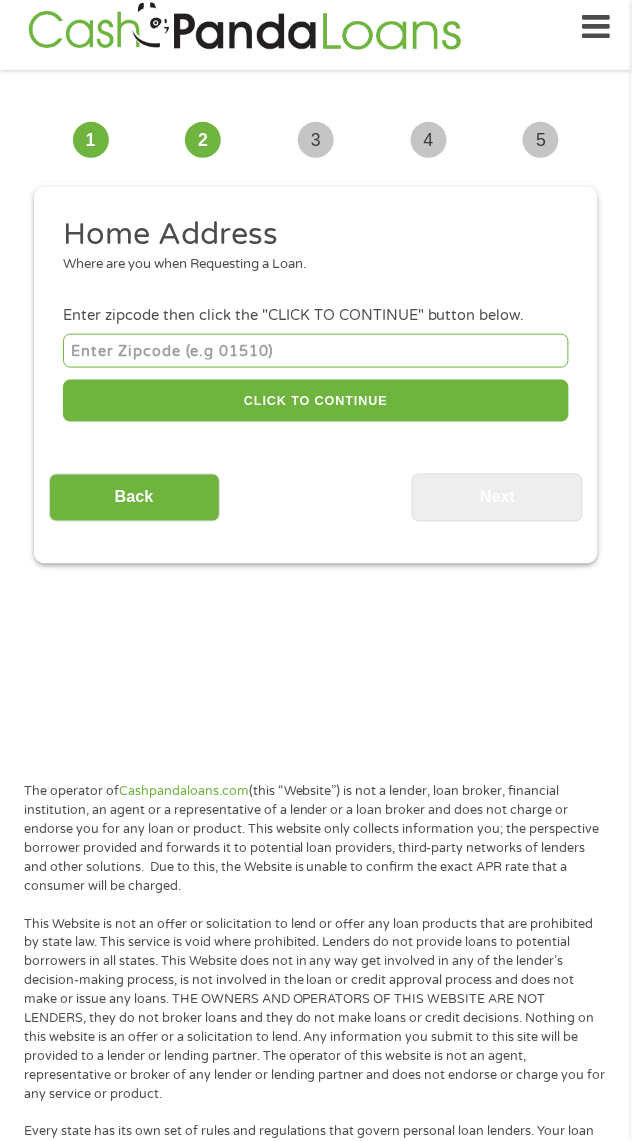 click at bounding box center (316, 350) 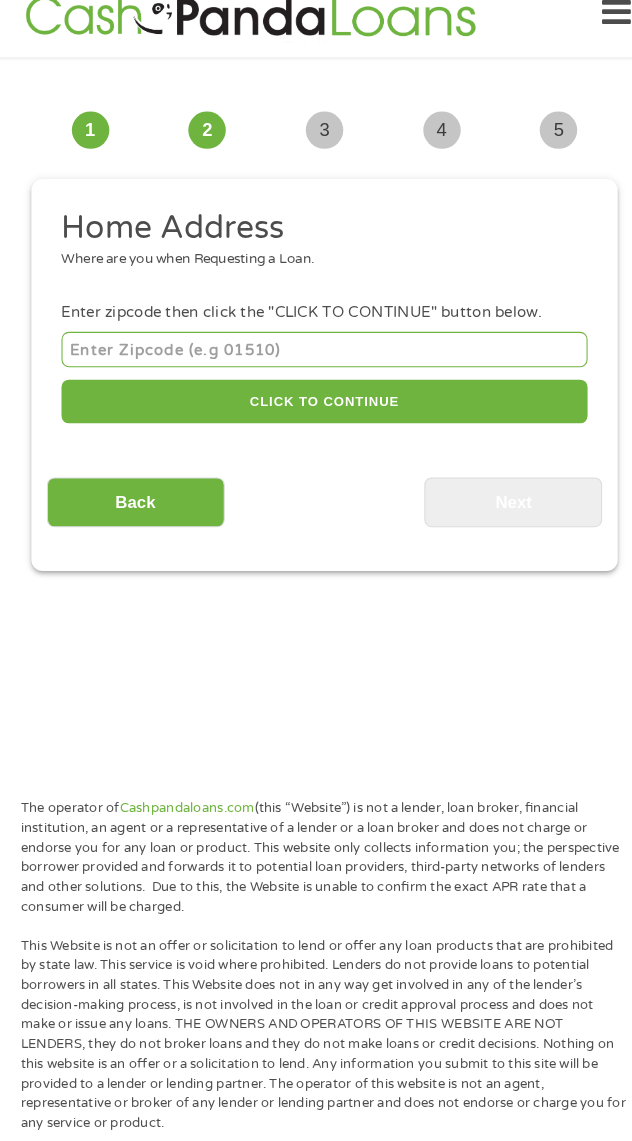 scroll, scrollTop: 15, scrollLeft: 0, axis: vertical 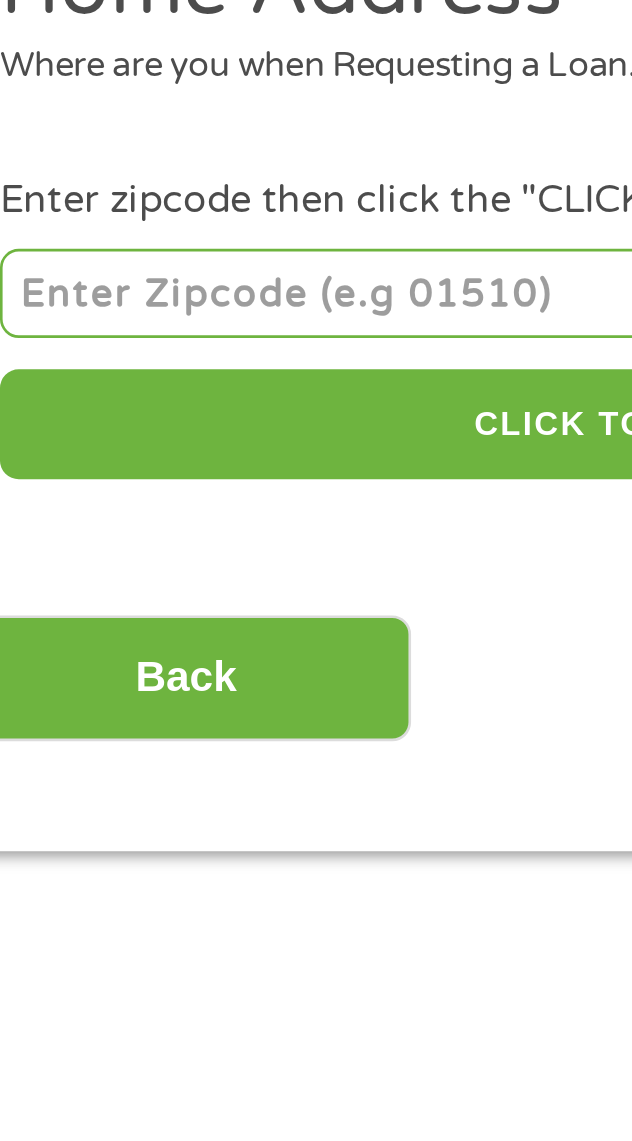 type on "77354" 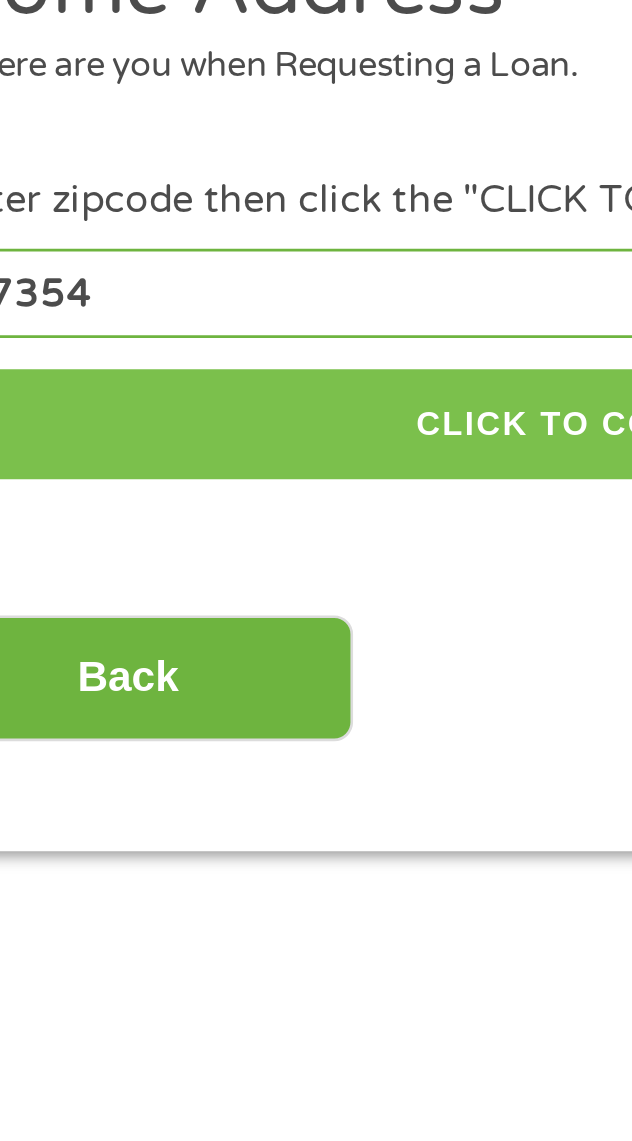 click on "CLICK TO CONTINUE" at bounding box center [316, 401] 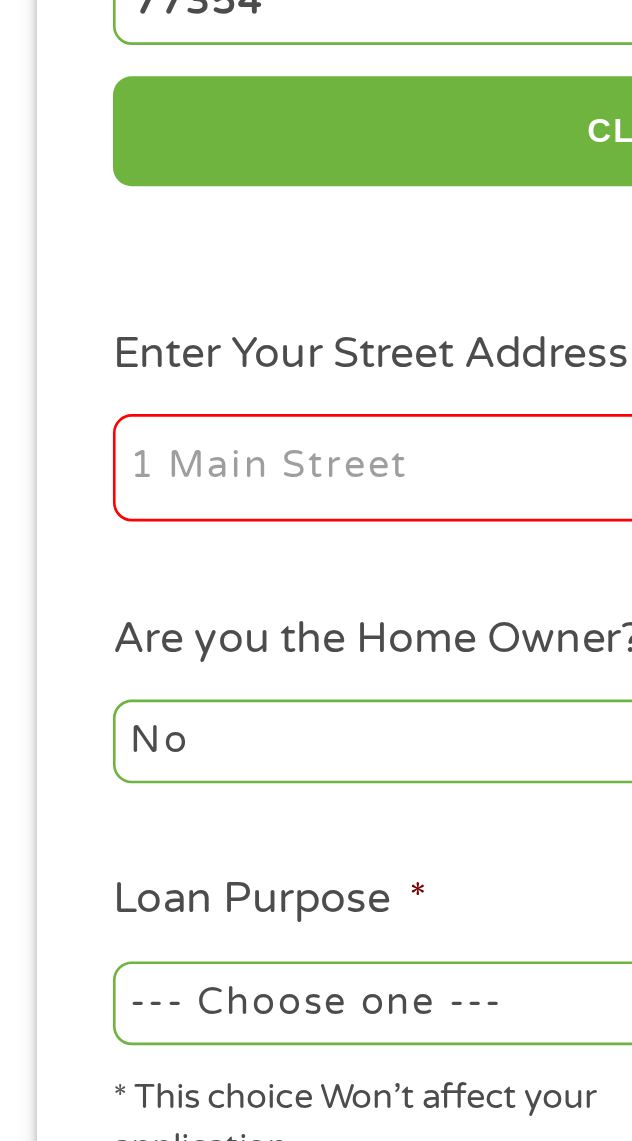 click on "Enter Your Street Address *" at bounding box center (182, 530) 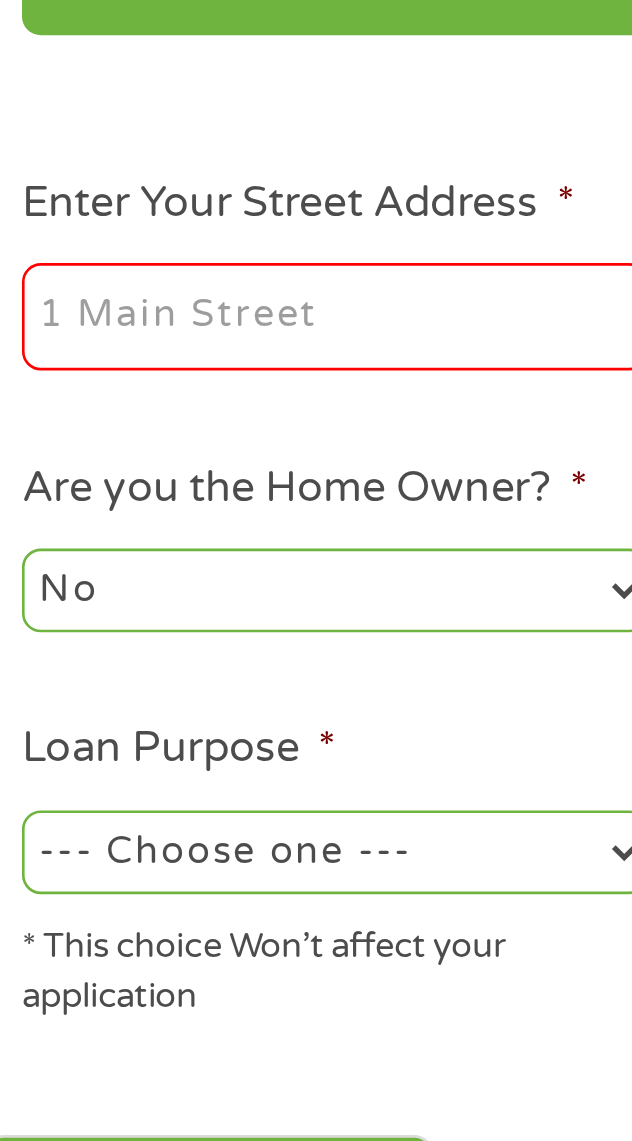 scroll, scrollTop: 15, scrollLeft: 0, axis: vertical 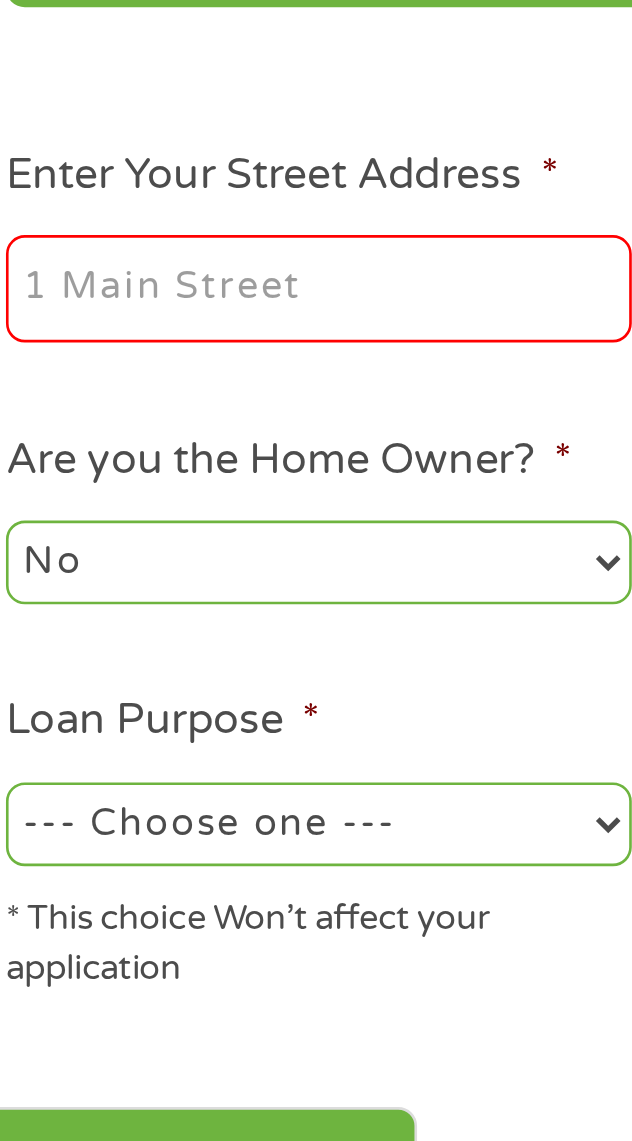 type on "[NUMBER] [STREET]" 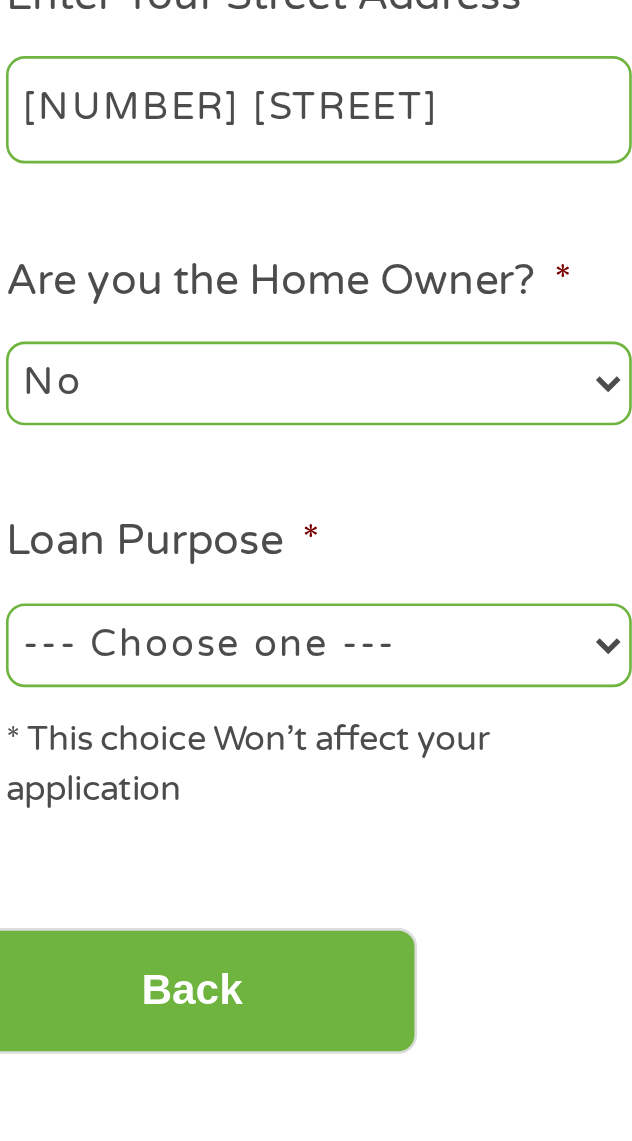 scroll, scrollTop: 15, scrollLeft: 0, axis: vertical 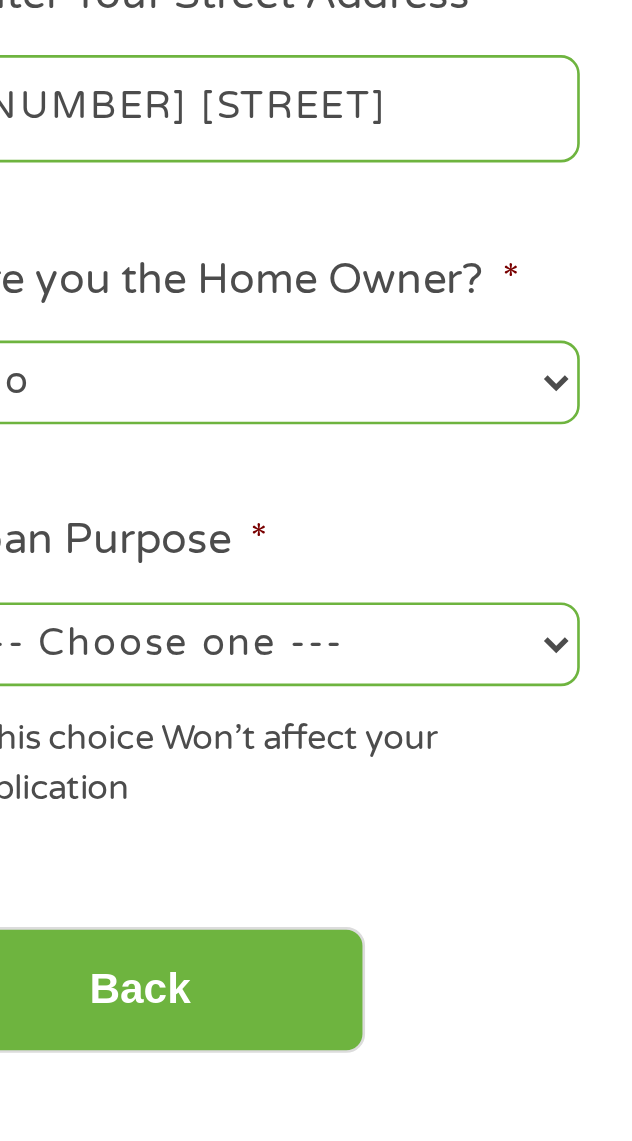 click on "--- Choose one --- Pay Bills Debt Consolidation Home Improvement Major Purchase Car Loan Short Term Cash Medical Expenses Other" at bounding box center [182, 734] 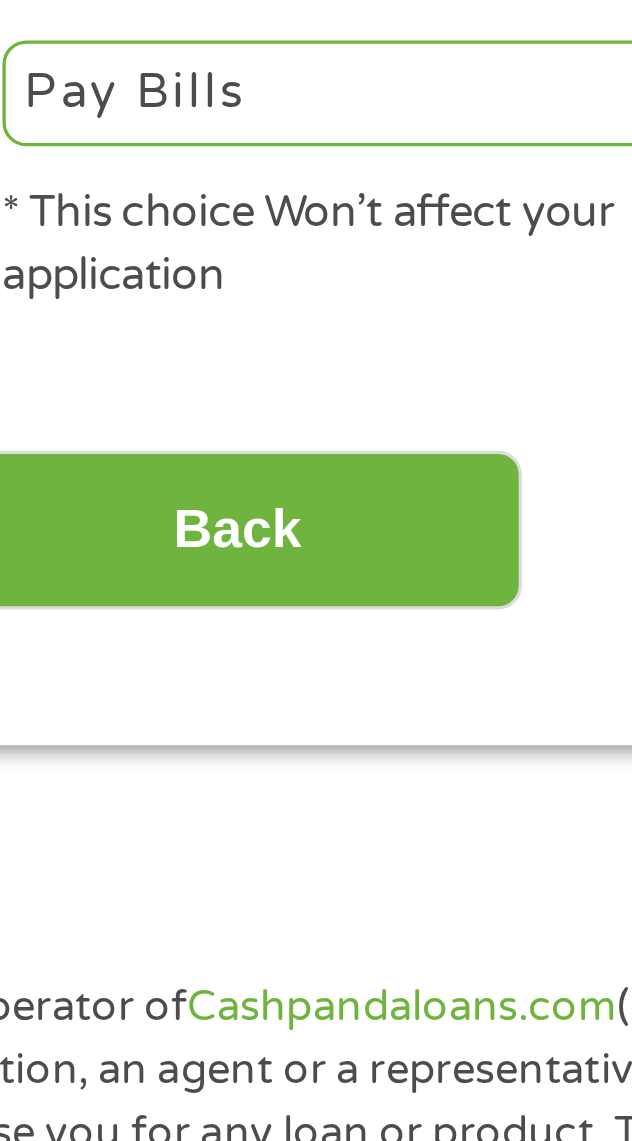 scroll, scrollTop: 15, scrollLeft: 0, axis: vertical 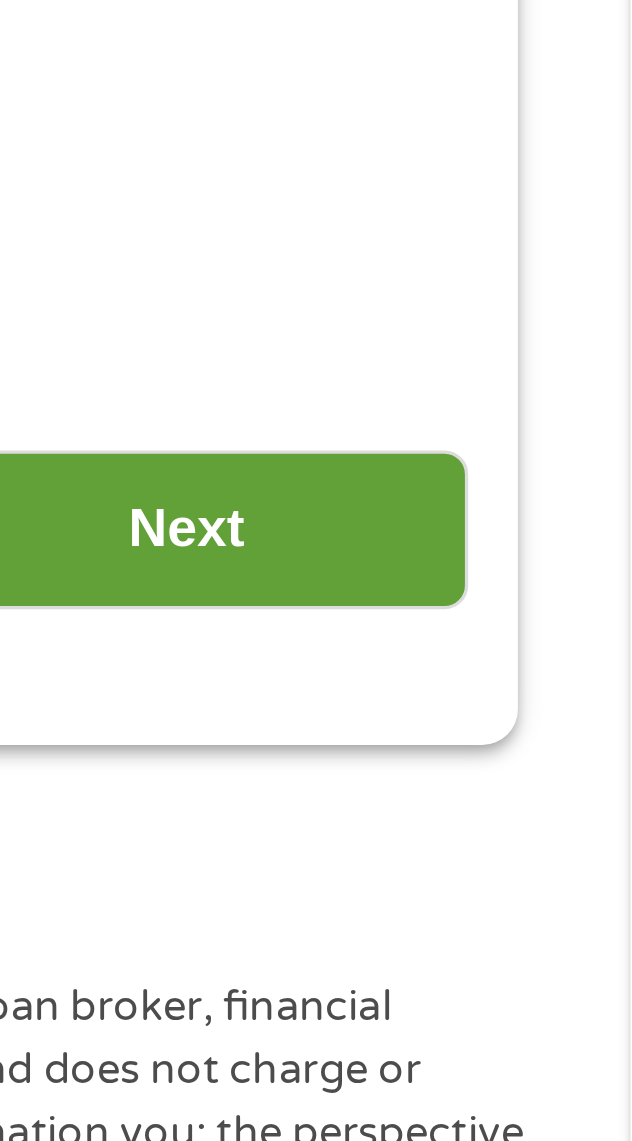 click on "Next" at bounding box center [497, 866] 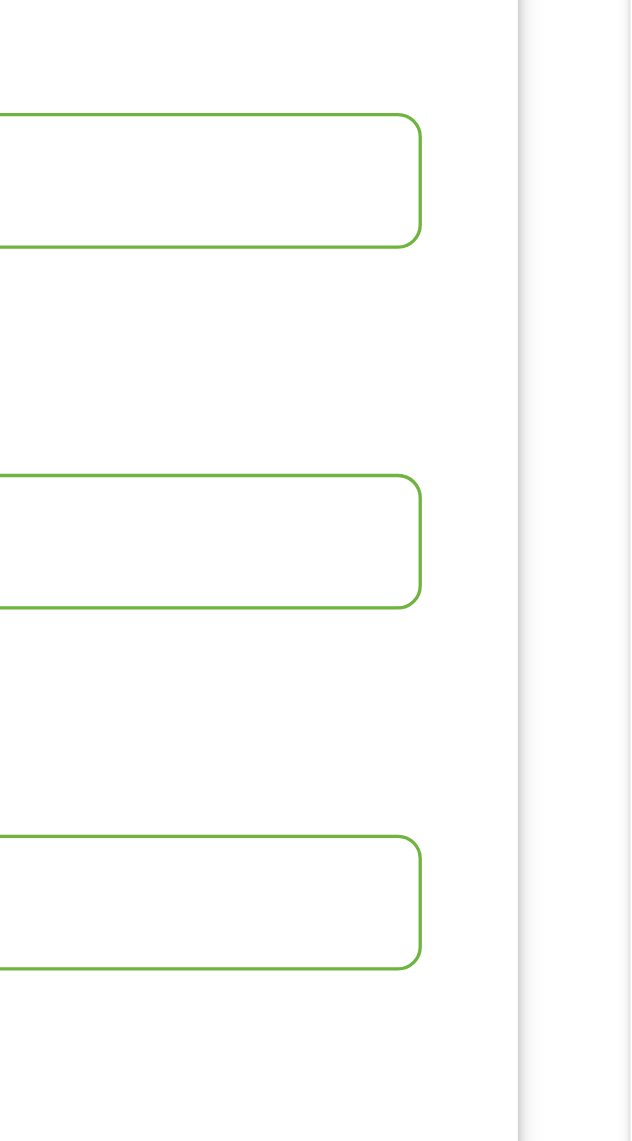 scroll, scrollTop: 7, scrollLeft: 8, axis: both 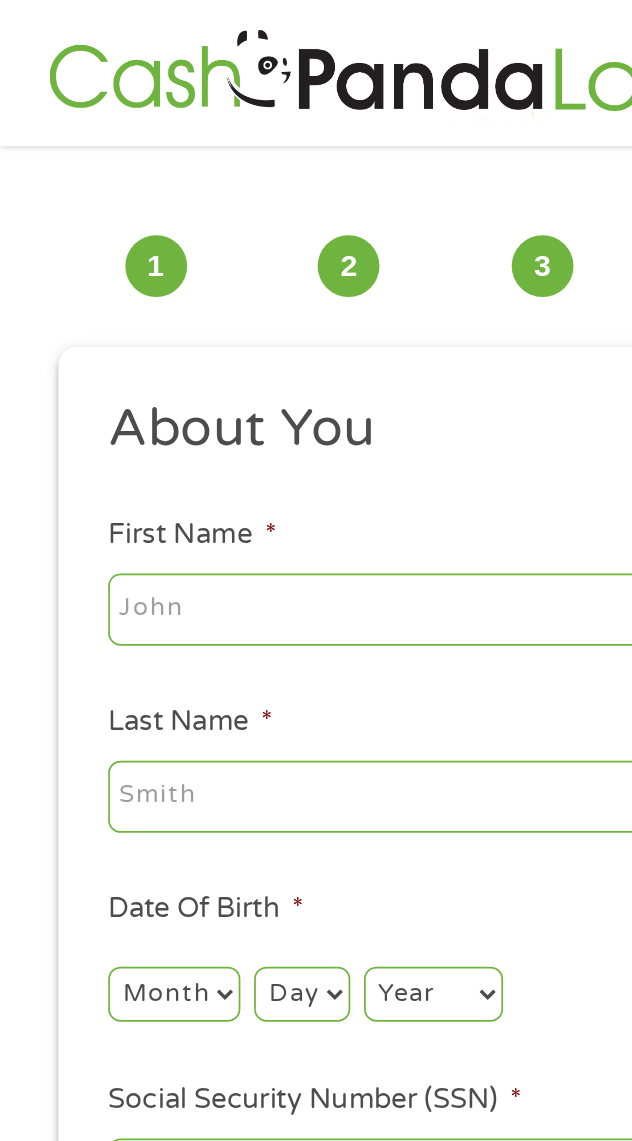 click on "First Name *" at bounding box center (316, 355) 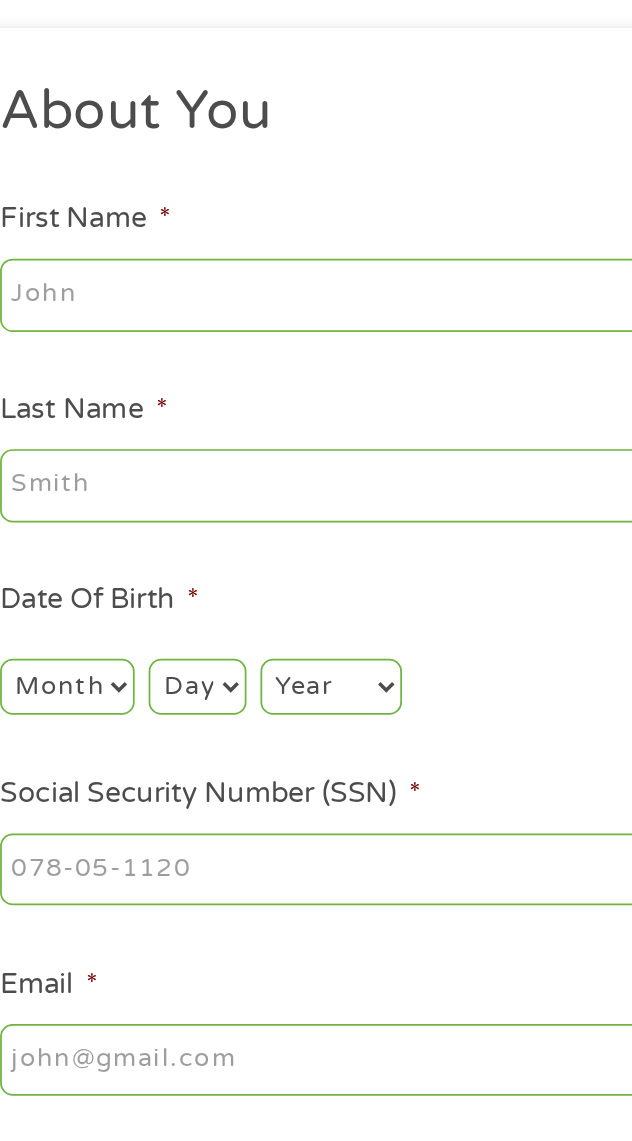 type on "[FIRST]" 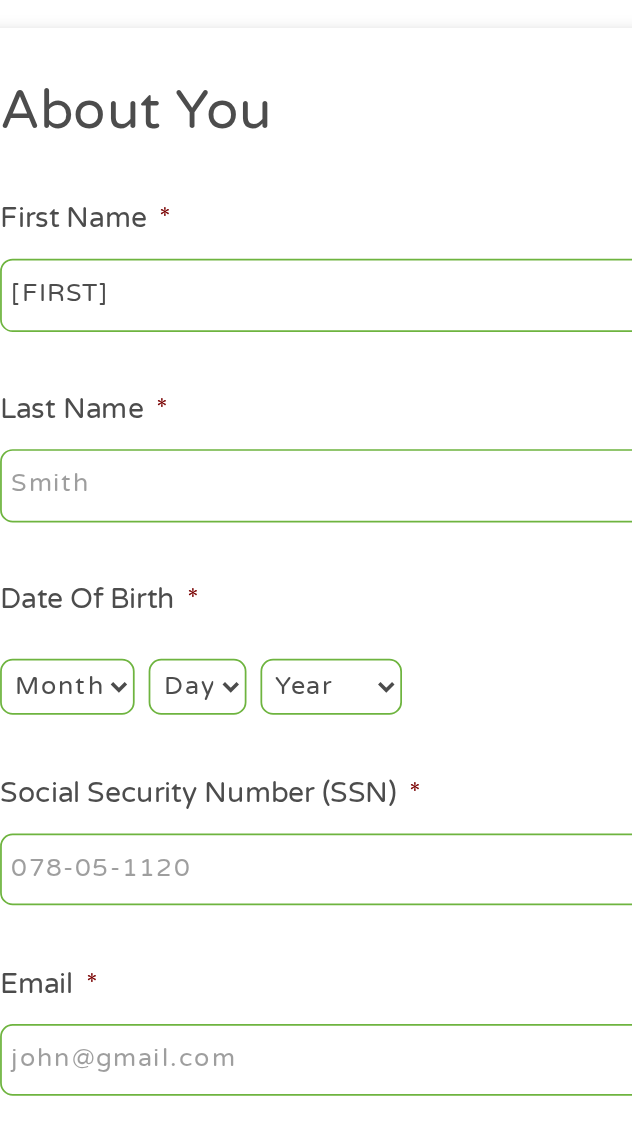 type on "Coll" 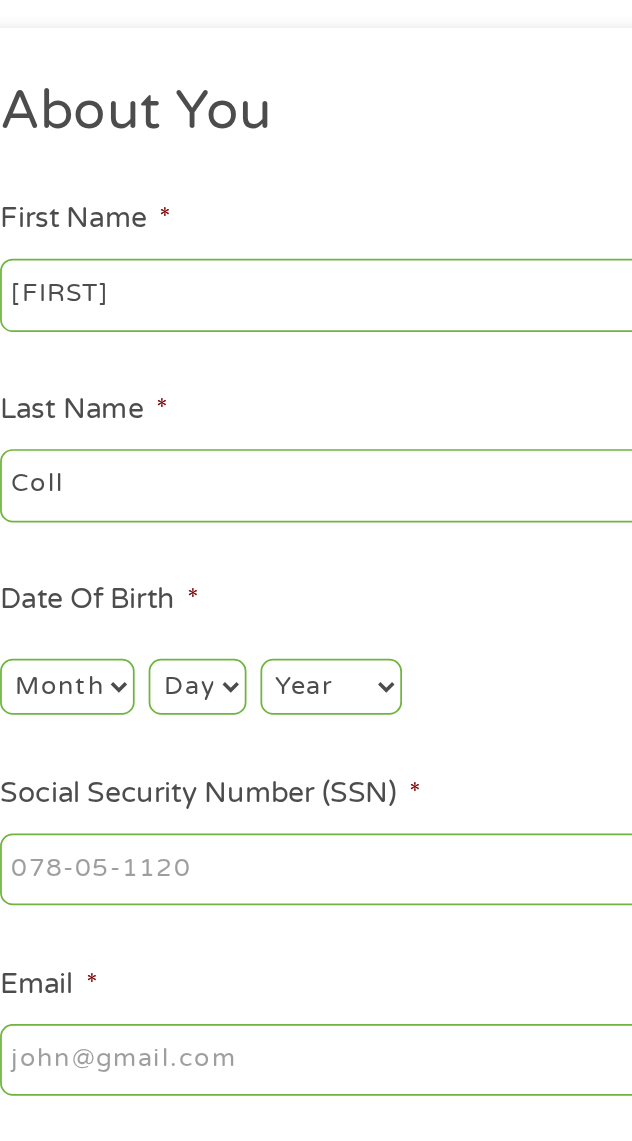 type on "[EMAIL]" 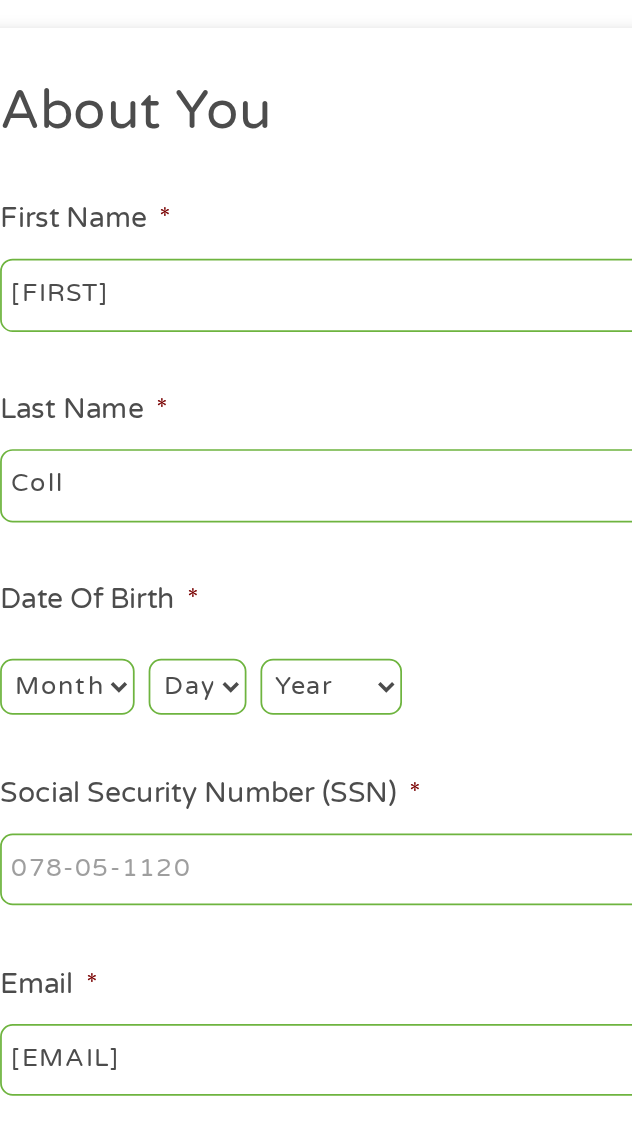 type on "(936) 276-1010" 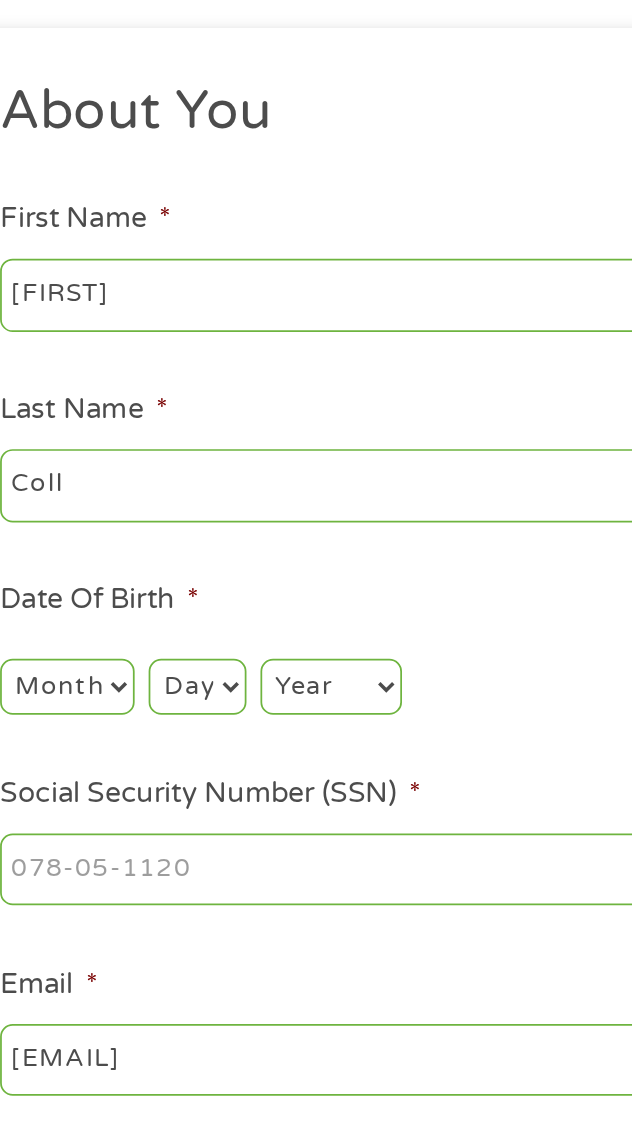 select on "2" 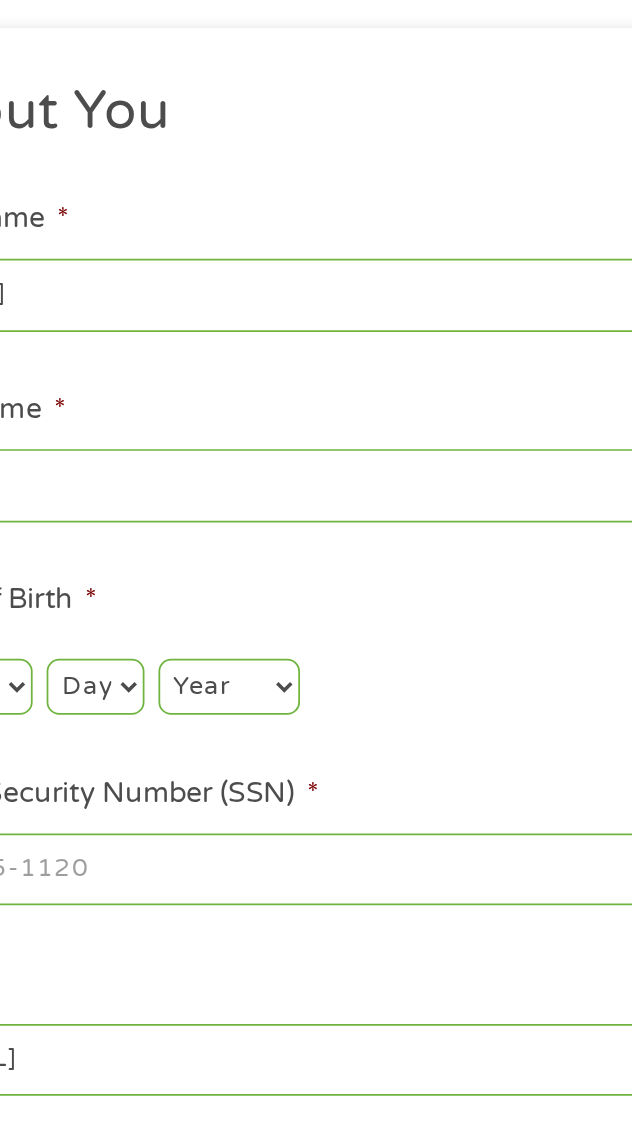 click on "Day 1 2 3 4 5 6 7 8 9 10 11 12 13 14 15 16 17 18 19 20 21 22 23 24 25 26 27 28 29 30 31" at bounding box center [175, 579] 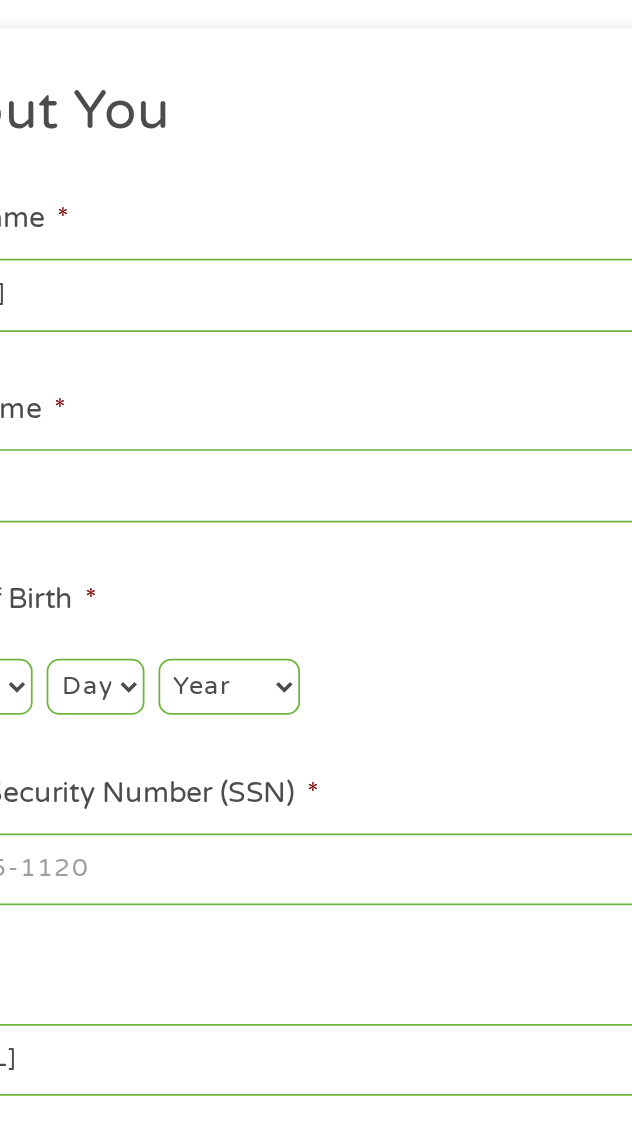 select on "28" 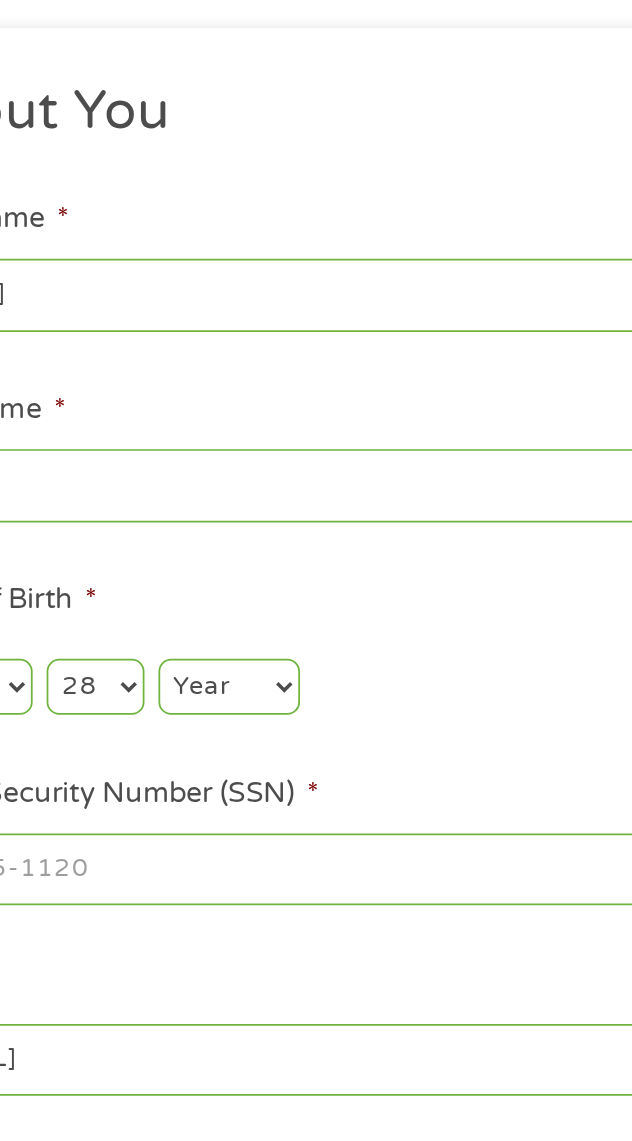 click on "Year 2007 2006 2005 2004 2003 2002 2001 2000 1999 1998 1997 1996 1995 1994 1993 1992 1991 1990 1989 1988 1987 1986 1985 1984 1983 1982 1981 1980 1979 1978 1977 1976 1975 1974 1973 1972 1971 1970 1969 1968 1967 1966 1965 1964 1963 1962 1961 1960 1959 1958 1957 1956 1955 1954 1953 1952 1951 1950 1949 1948 1947 1946 1945 1944 1943 1942 1941 1940 1939 1938 1937 1936 1935 1934 1933 1932 1931 1930 1929 1928 1927 1926 1925 1924 1923 1922 1921 1920" at bounding box center (252, 579) 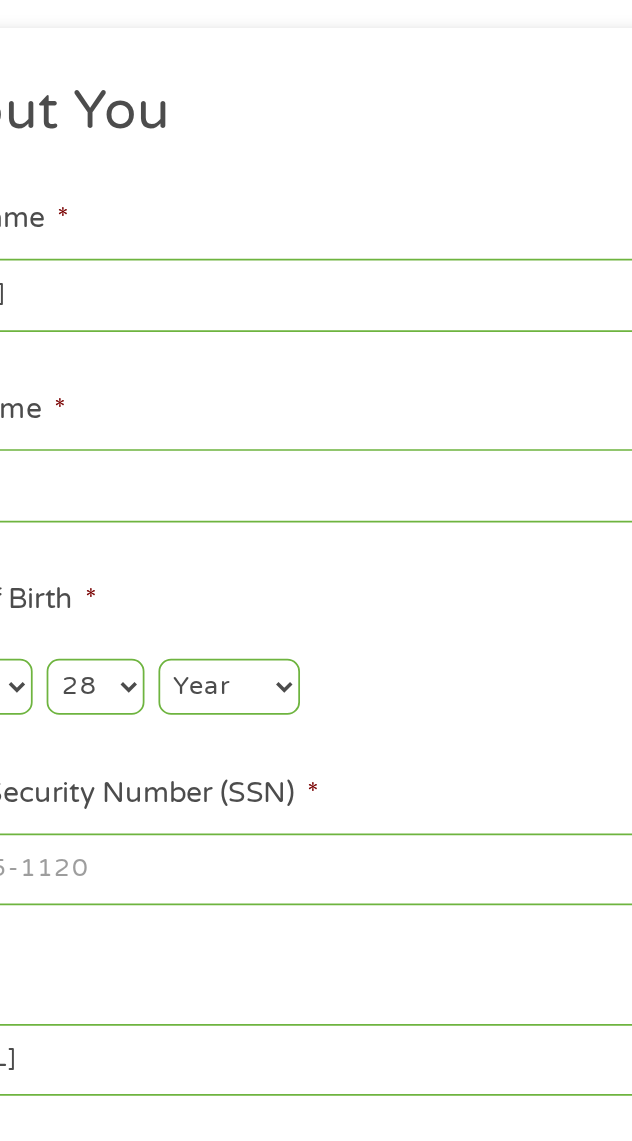 select on "1970" 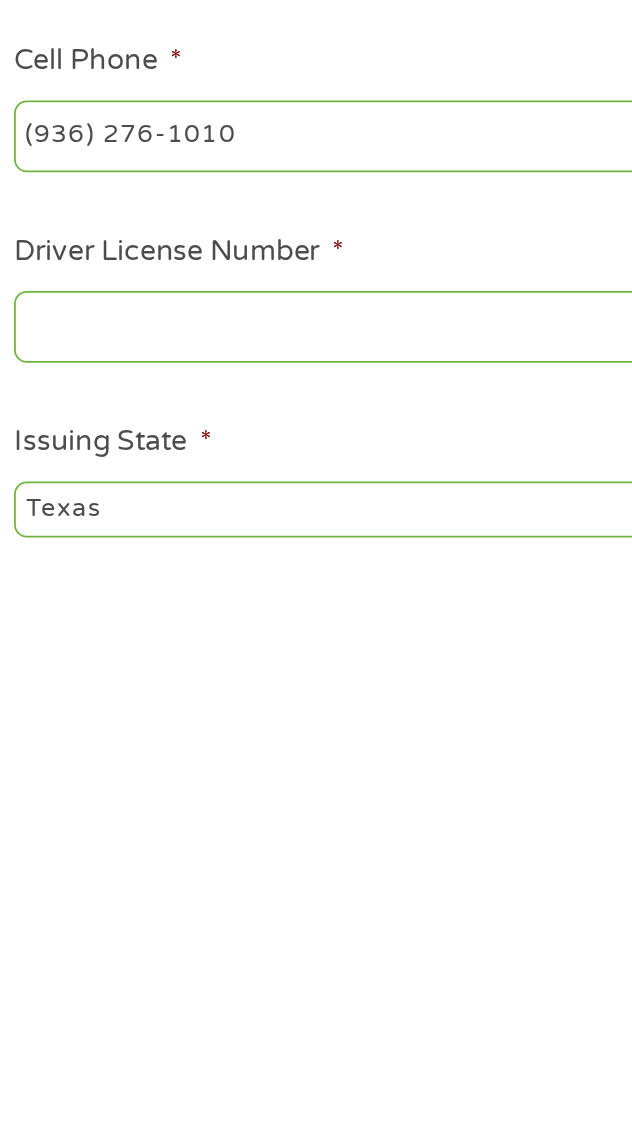 scroll, scrollTop: 38, scrollLeft: 0, axis: vertical 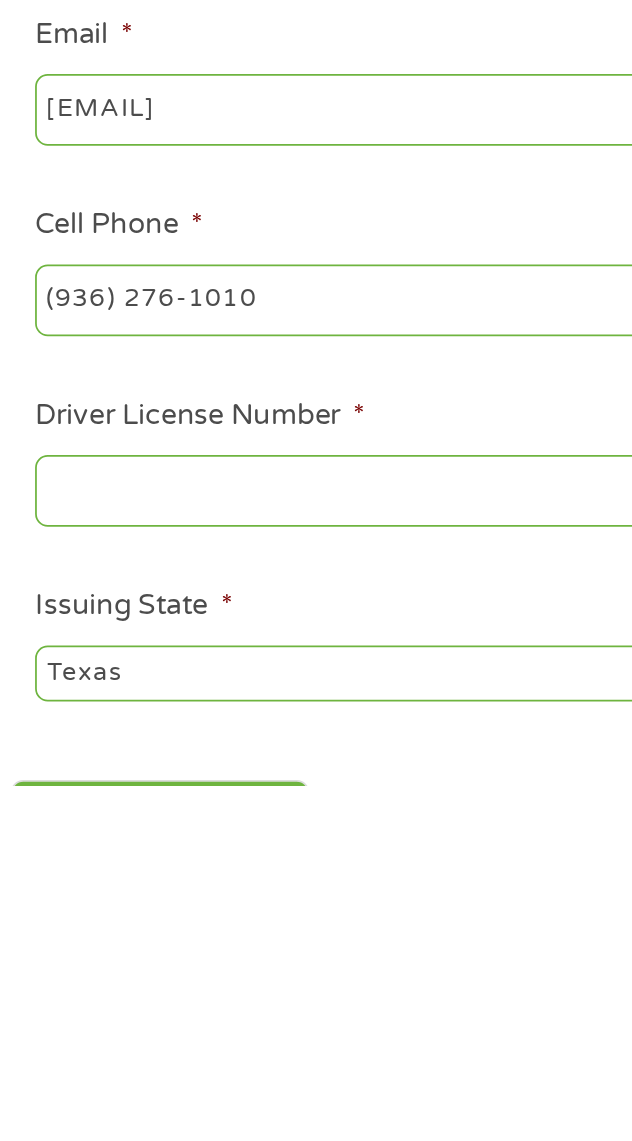 click on "Driver License Number *" at bounding box center [316, 973] 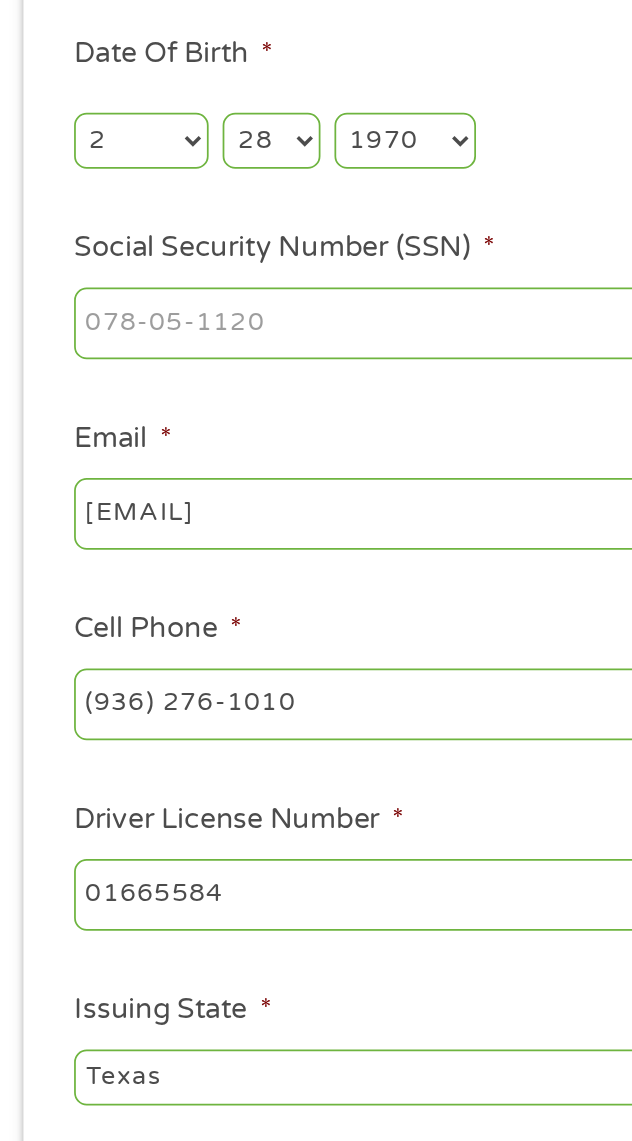 scroll, scrollTop: 85, scrollLeft: 0, axis: vertical 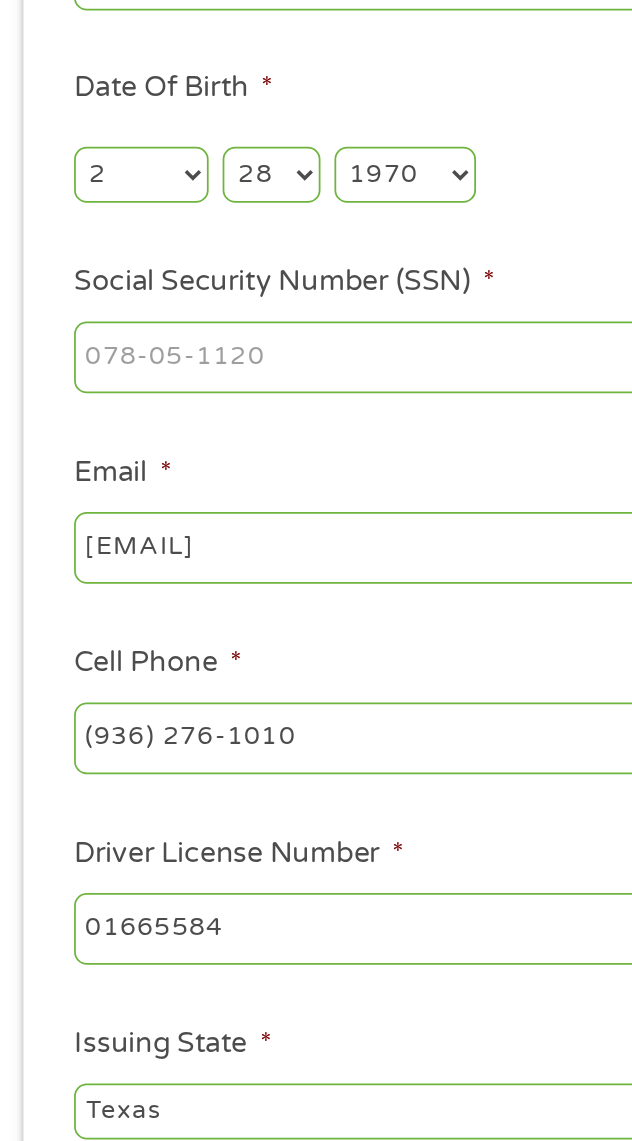 type on "01665584" 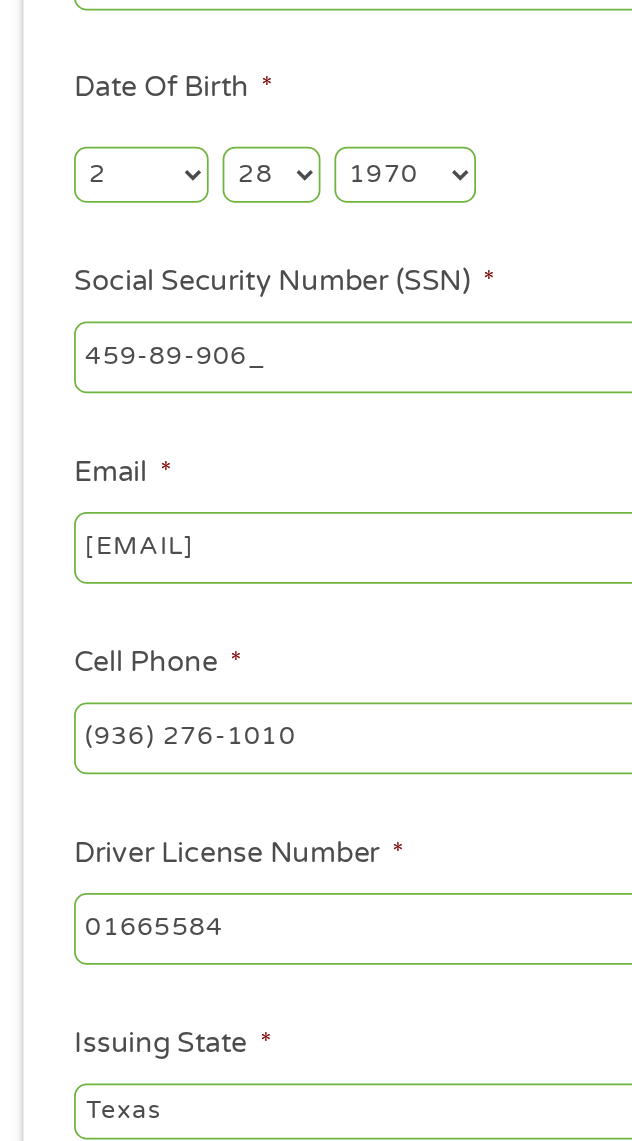 type on "459-89-9067" 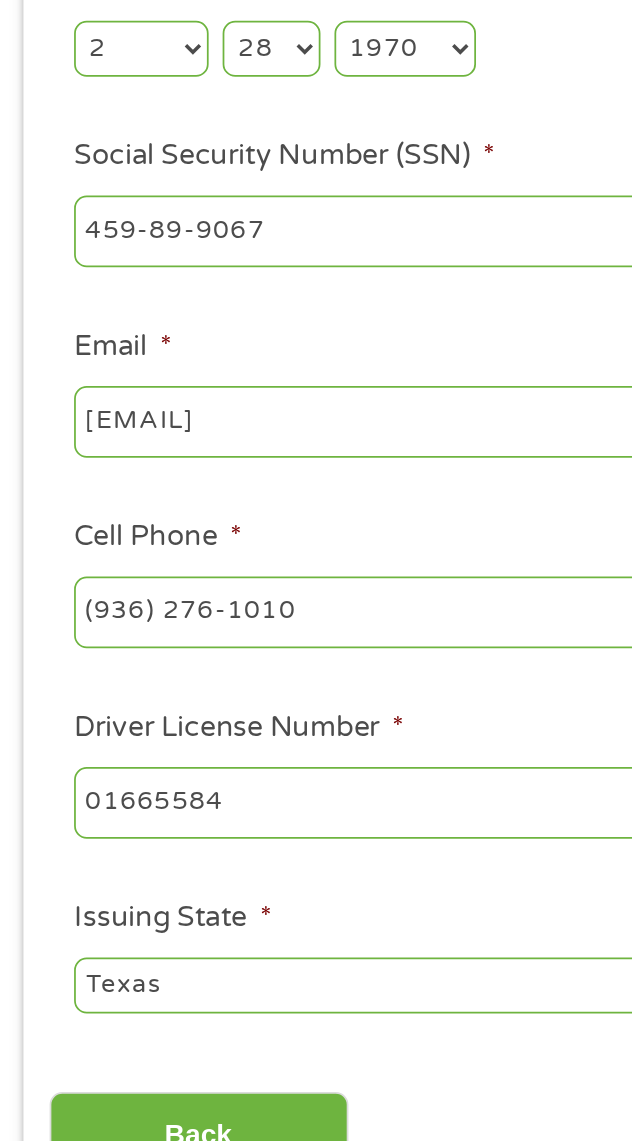 scroll, scrollTop: 85, scrollLeft: 0, axis: vertical 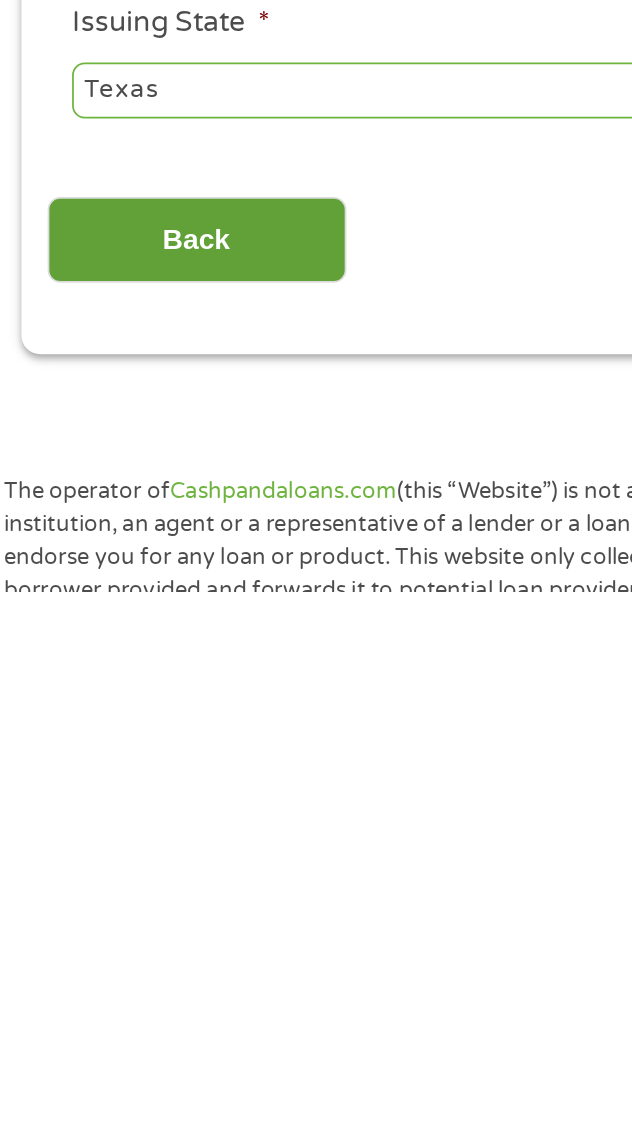 click on "Back" at bounding box center (134, 939) 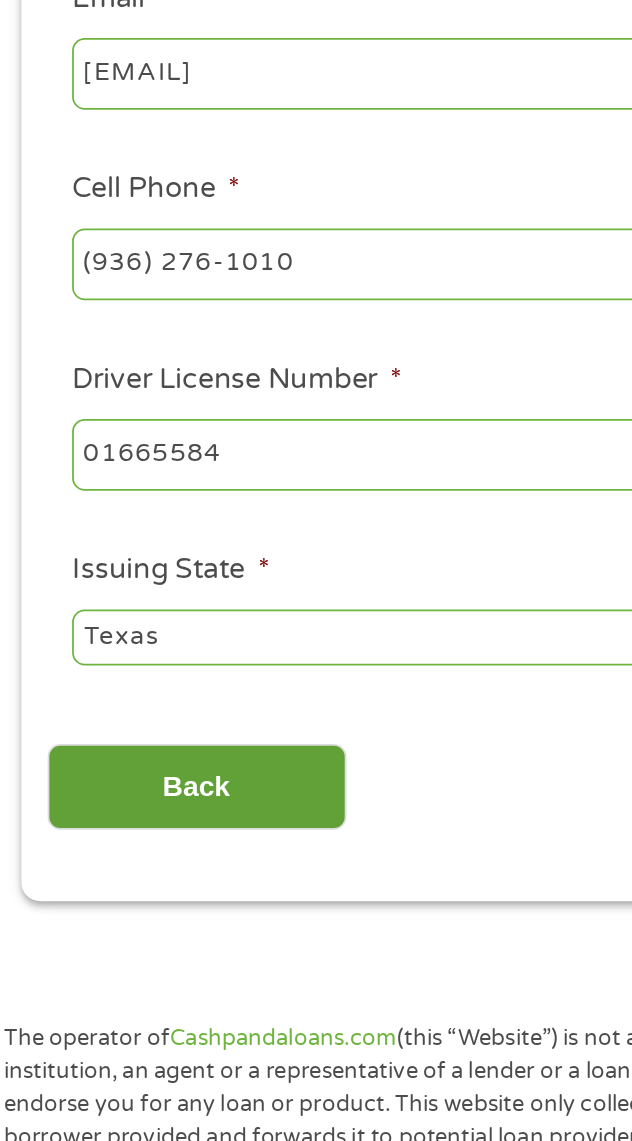 scroll, scrollTop: 7, scrollLeft: 8, axis: both 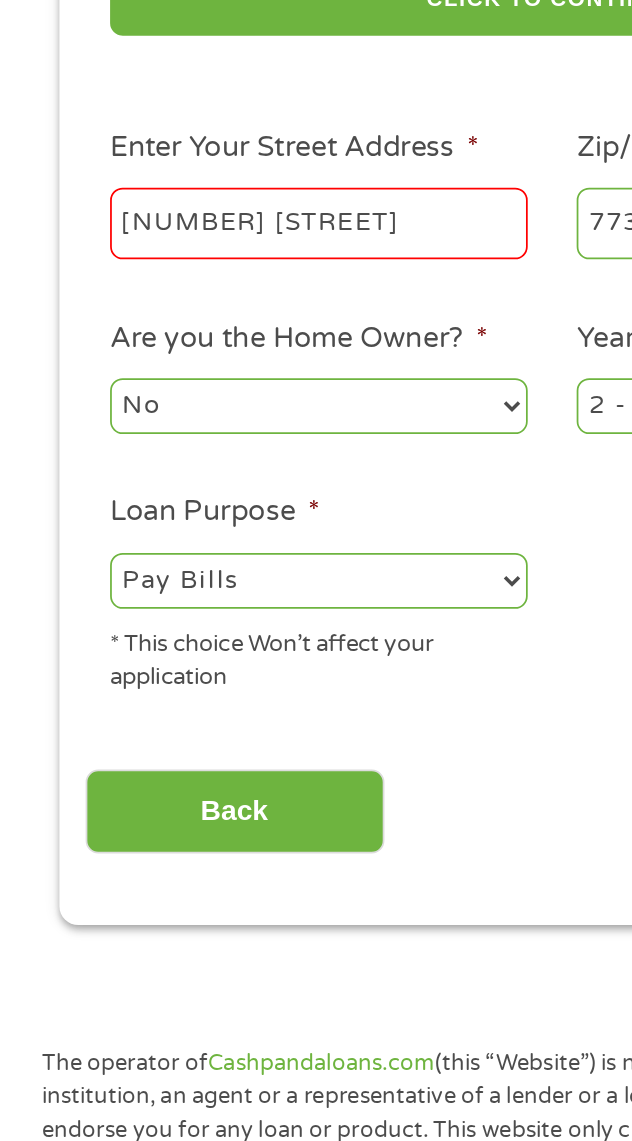 click on "[NUMBER] [STREET]" at bounding box center (182, 545) 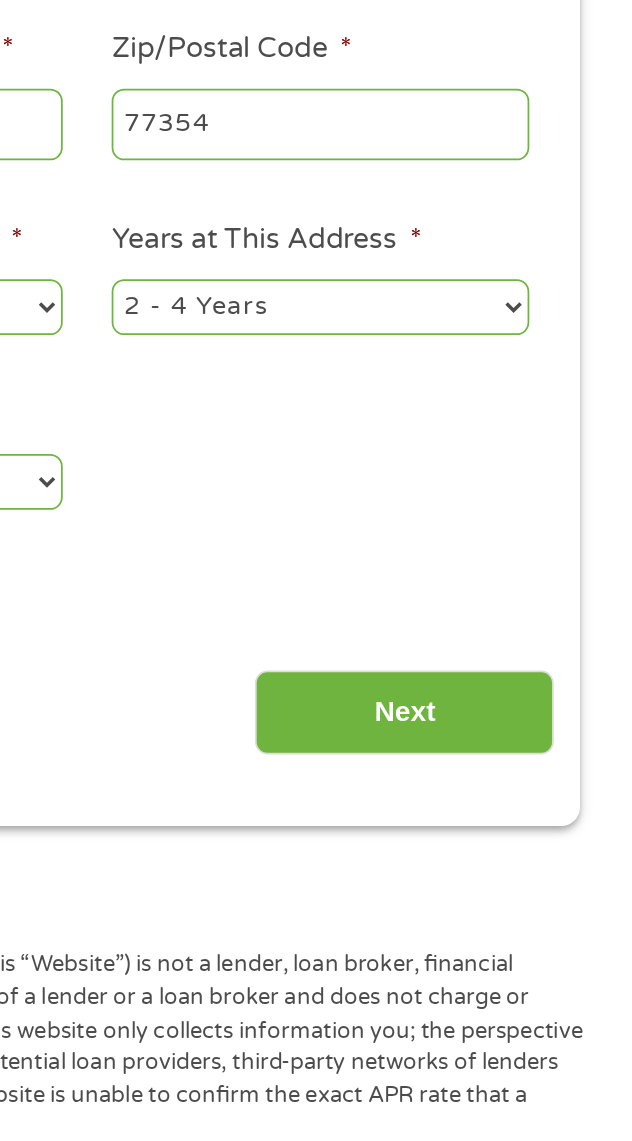 type on "[NUMBER] [STREET]" 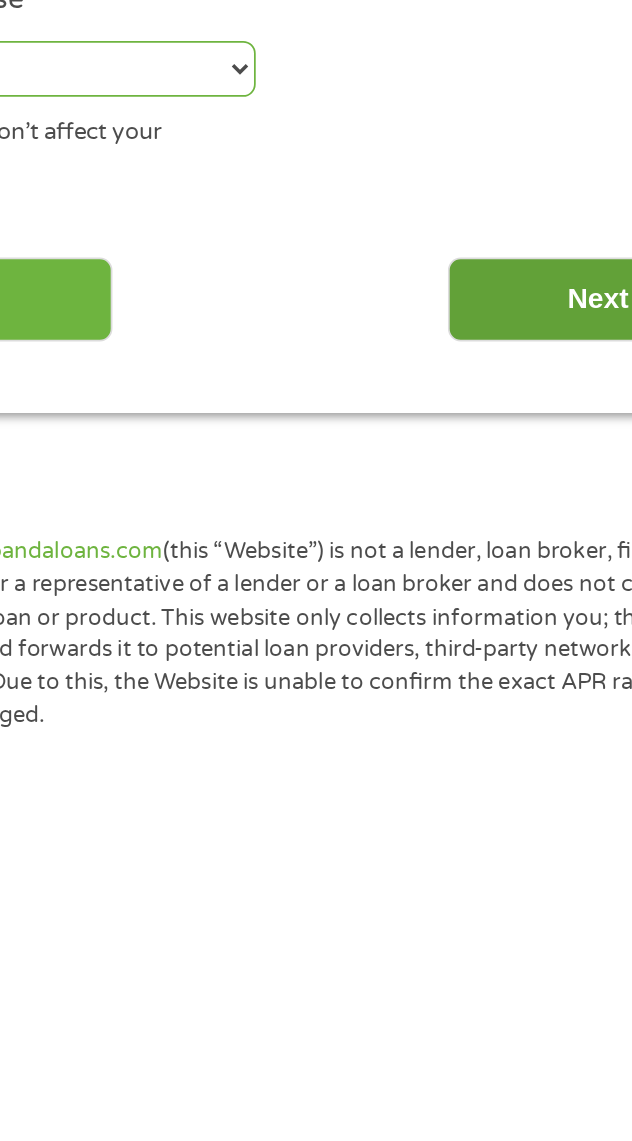 click on "Next" at bounding box center [497, 881] 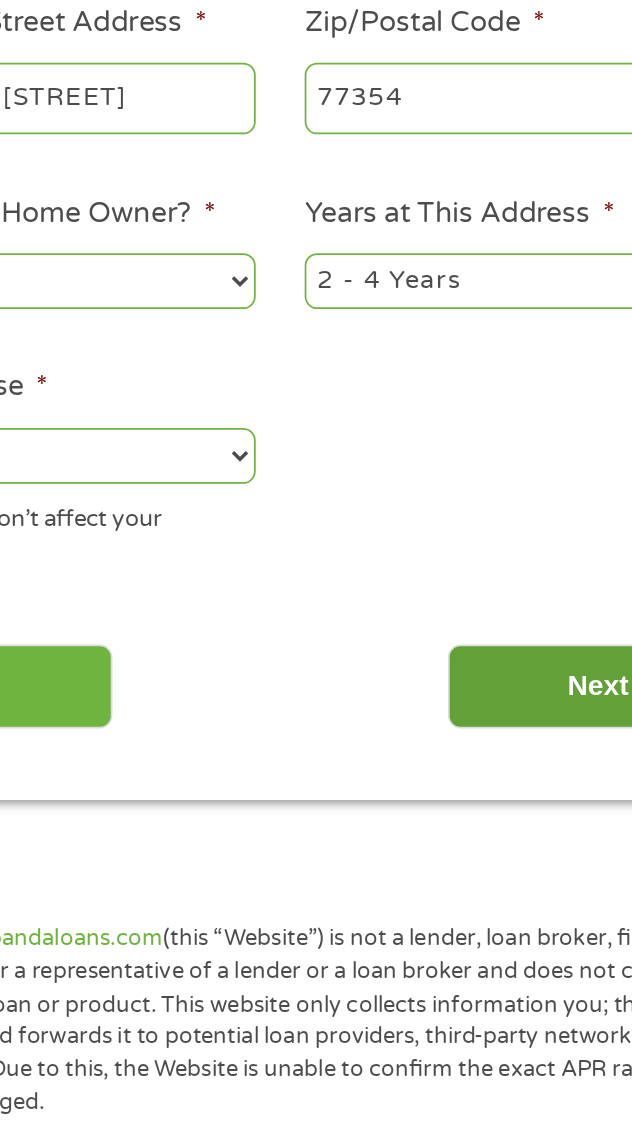 scroll, scrollTop: 7, scrollLeft: 8, axis: both 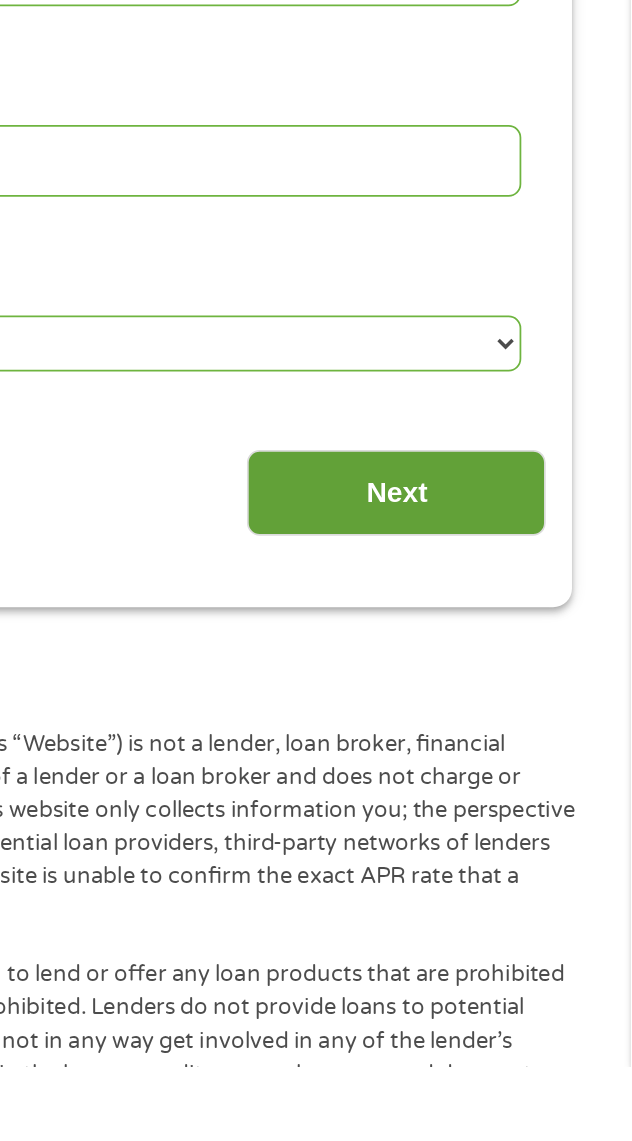 click on "Next" at bounding box center (497, 812) 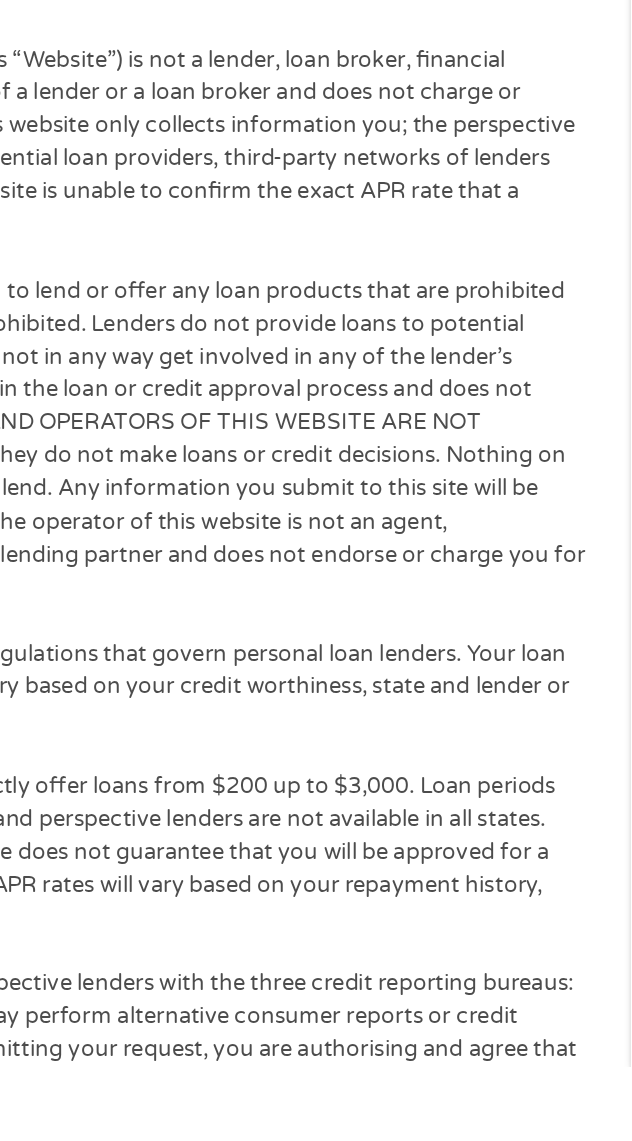 scroll, scrollTop: 7, scrollLeft: 8, axis: both 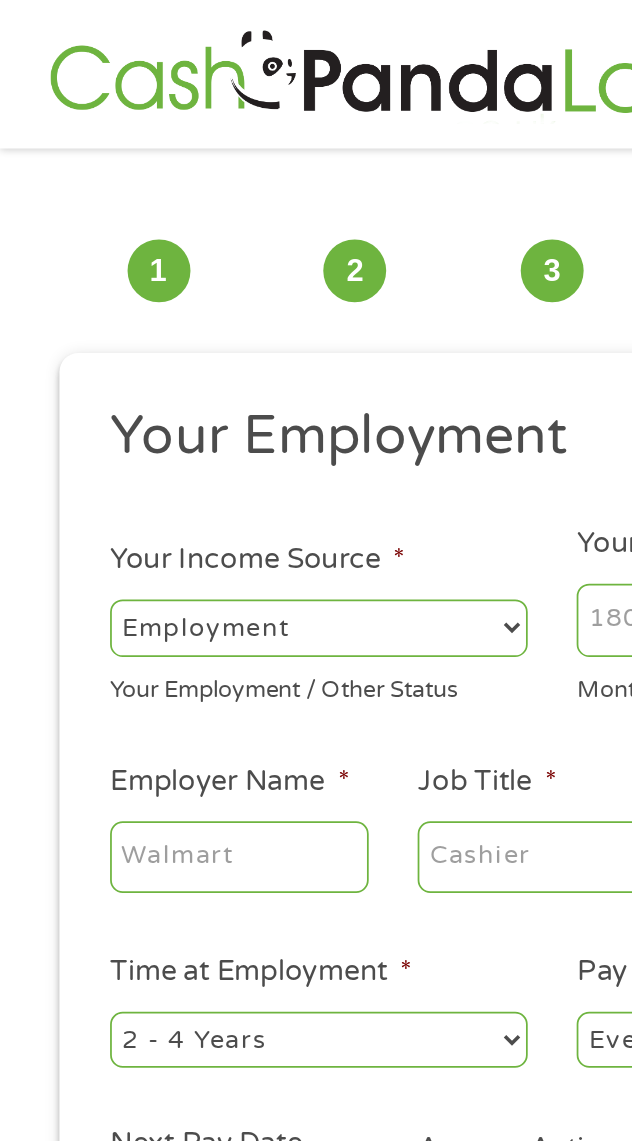 click on "--- Choose one --- Employment Self Employed Benefits" at bounding box center [182, 359] 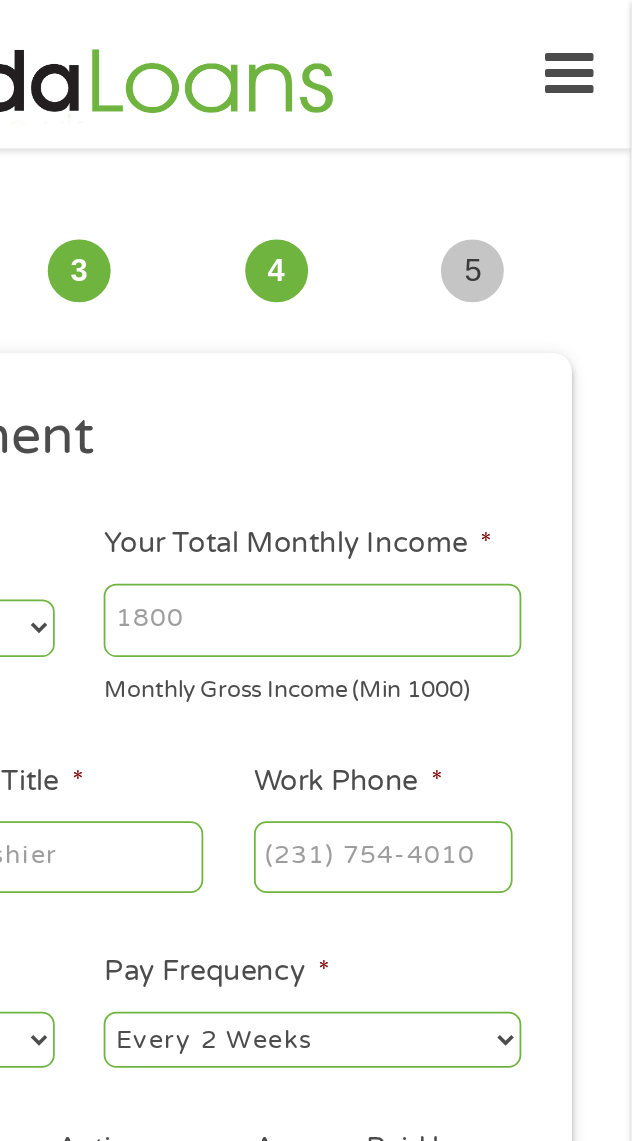 scroll, scrollTop: 0, scrollLeft: 0, axis: both 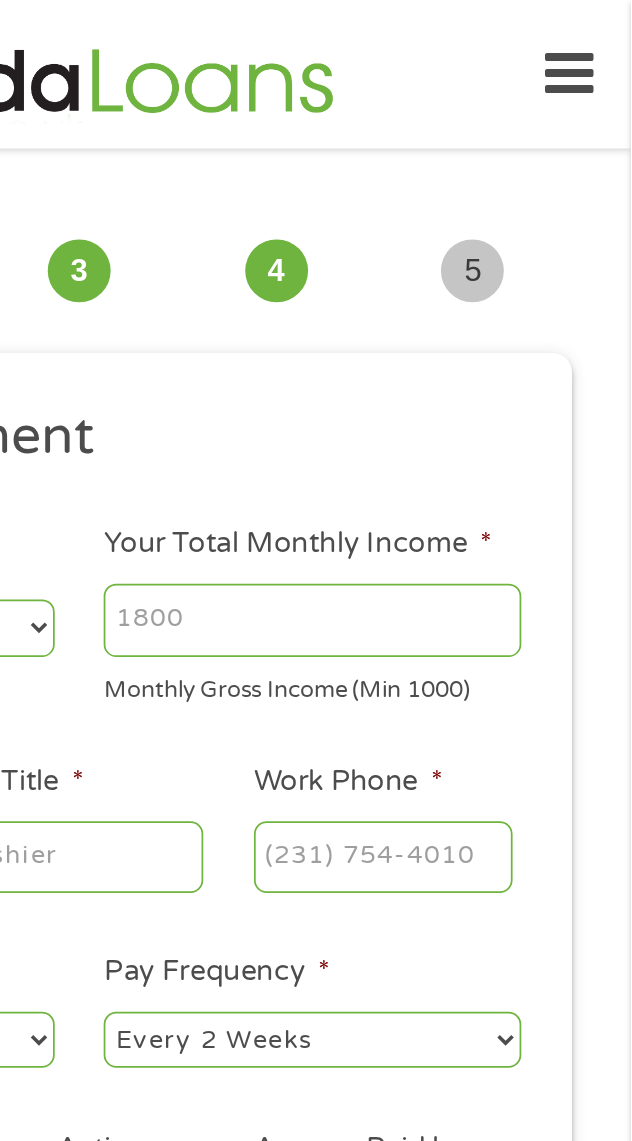 click on "Your Total Monthly Income *" at bounding box center [449, 355] 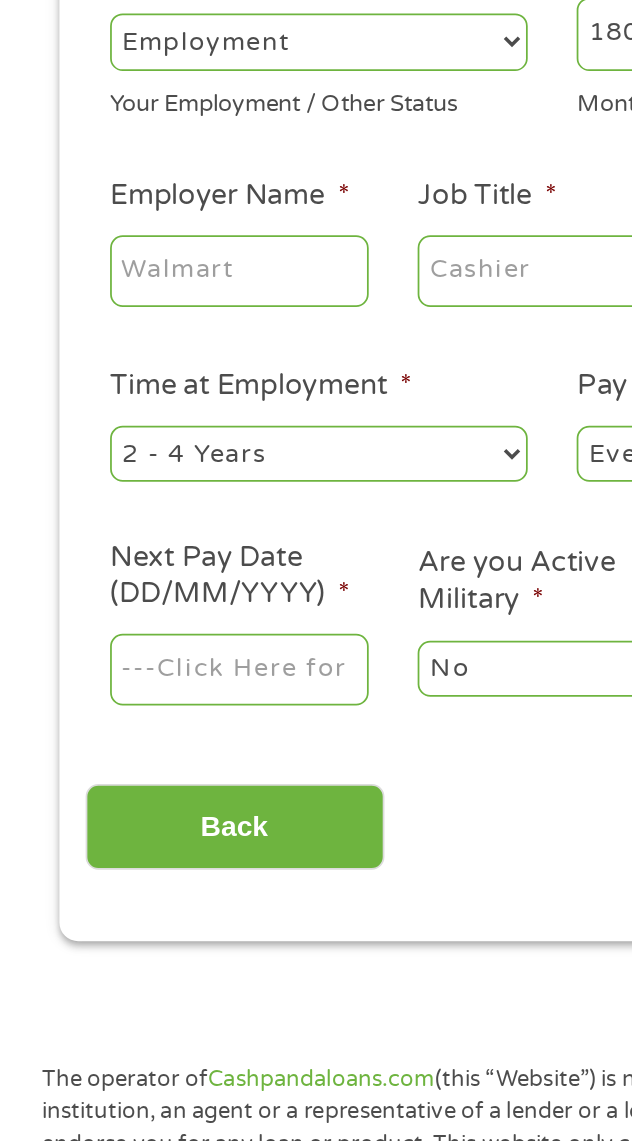 type on "1800" 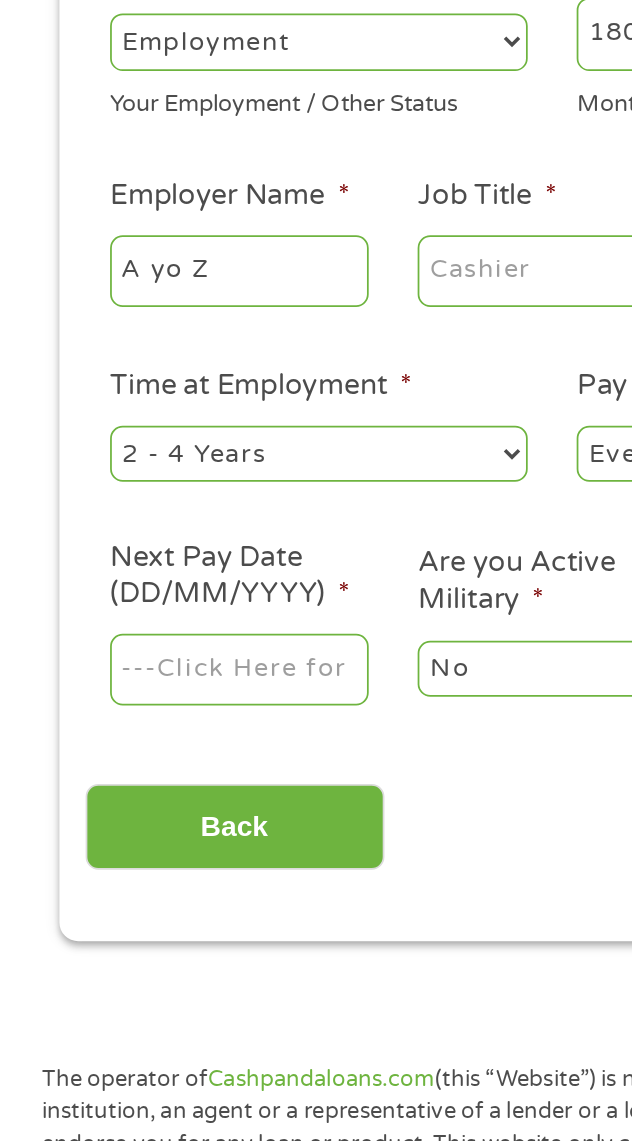 click on "A yo Z" at bounding box center (137, 491) 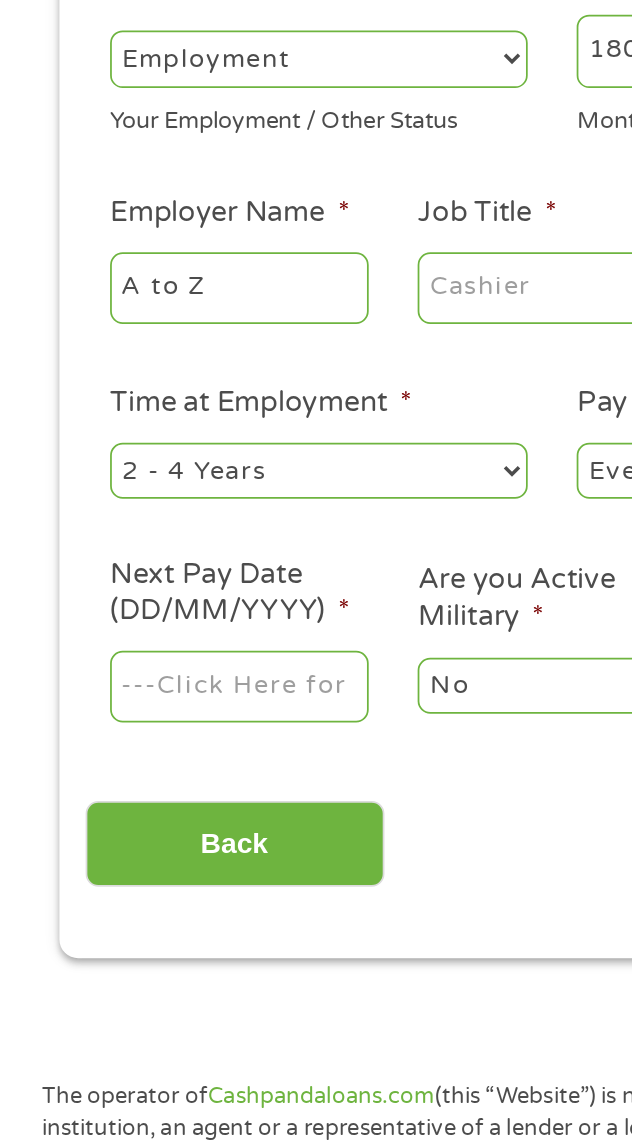 click on "A to Z" at bounding box center [137, 491] 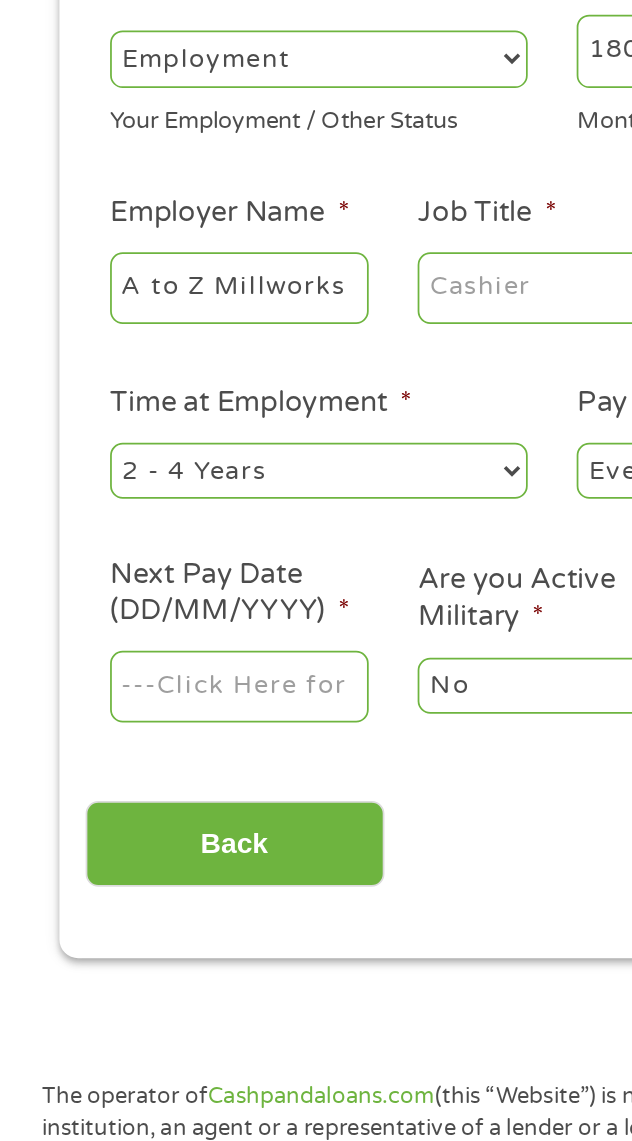 type on "A to Z Millworks" 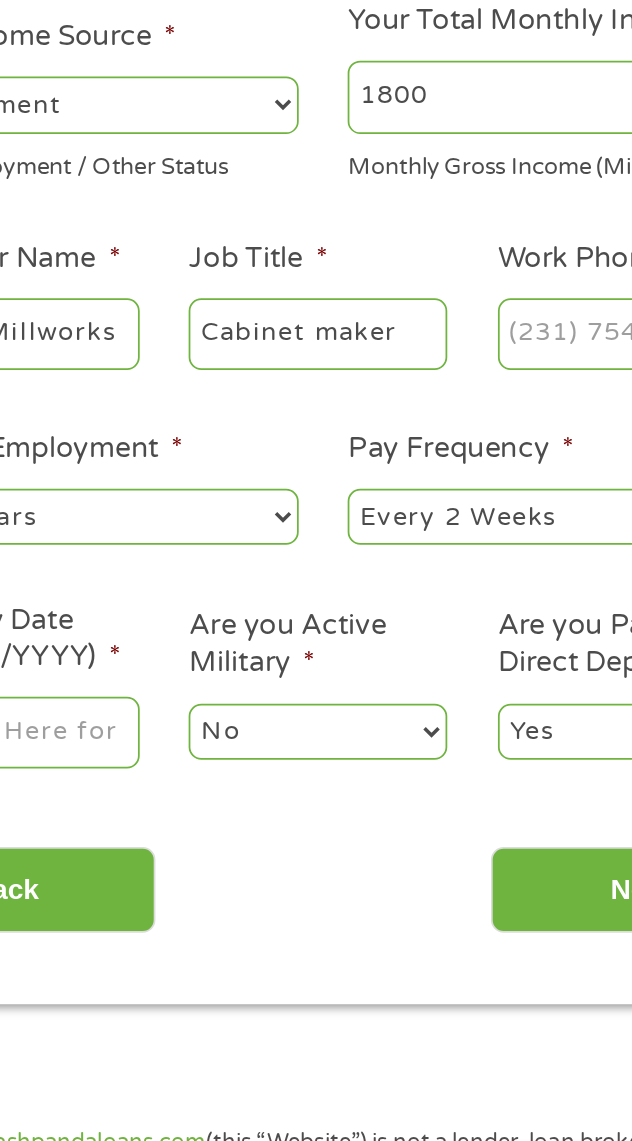 type on "Cabinet maker" 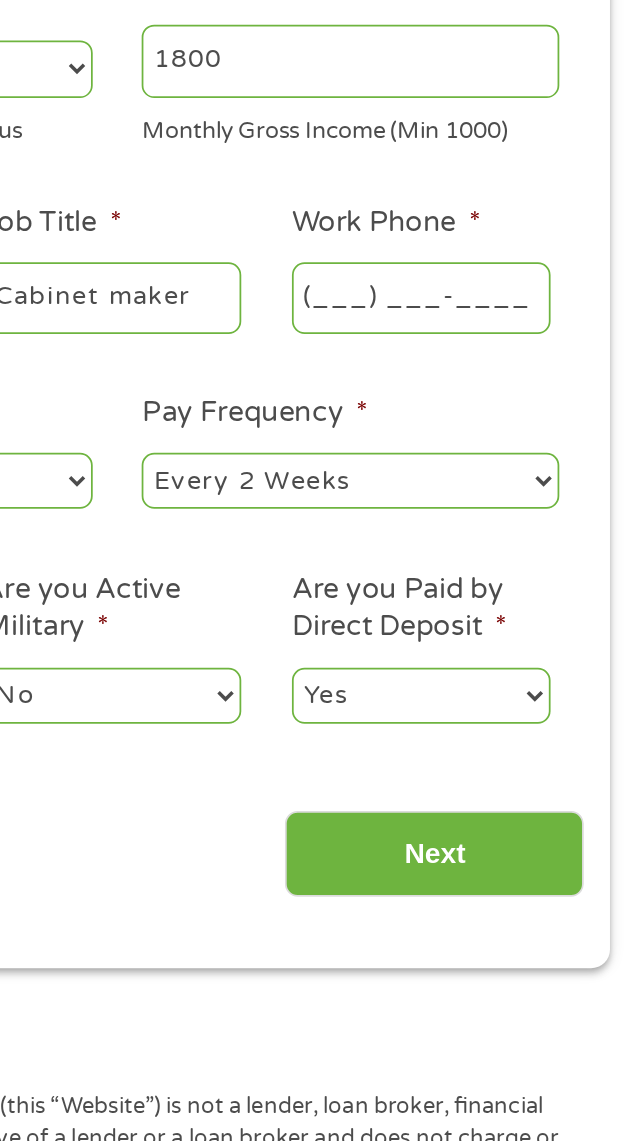 scroll, scrollTop: 0, scrollLeft: 0, axis: both 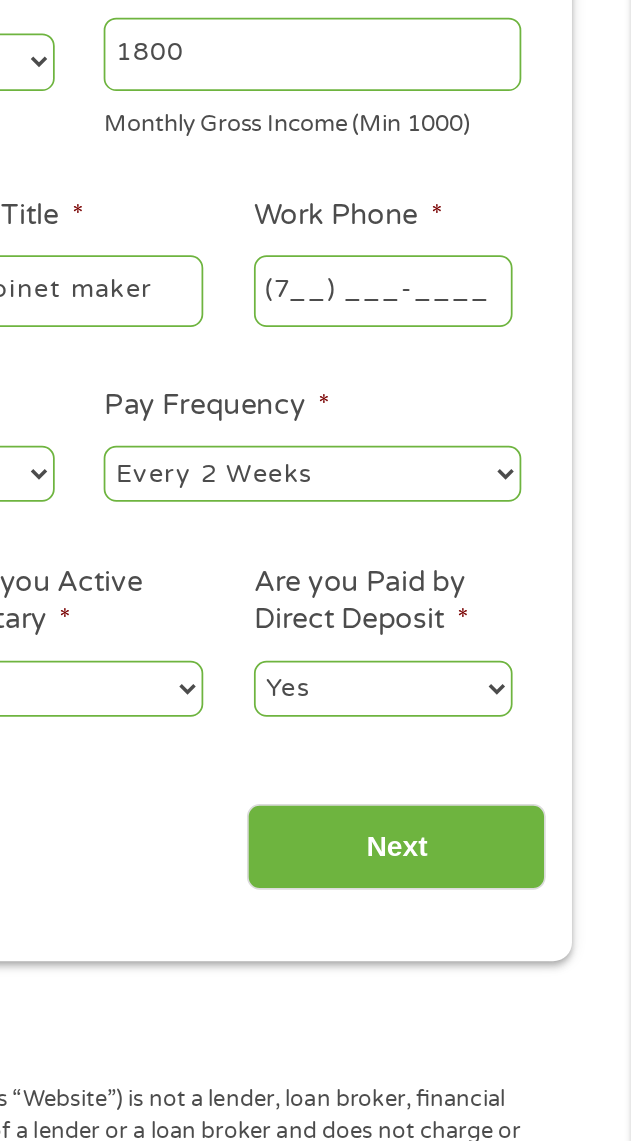 type on "(555) ___-____" 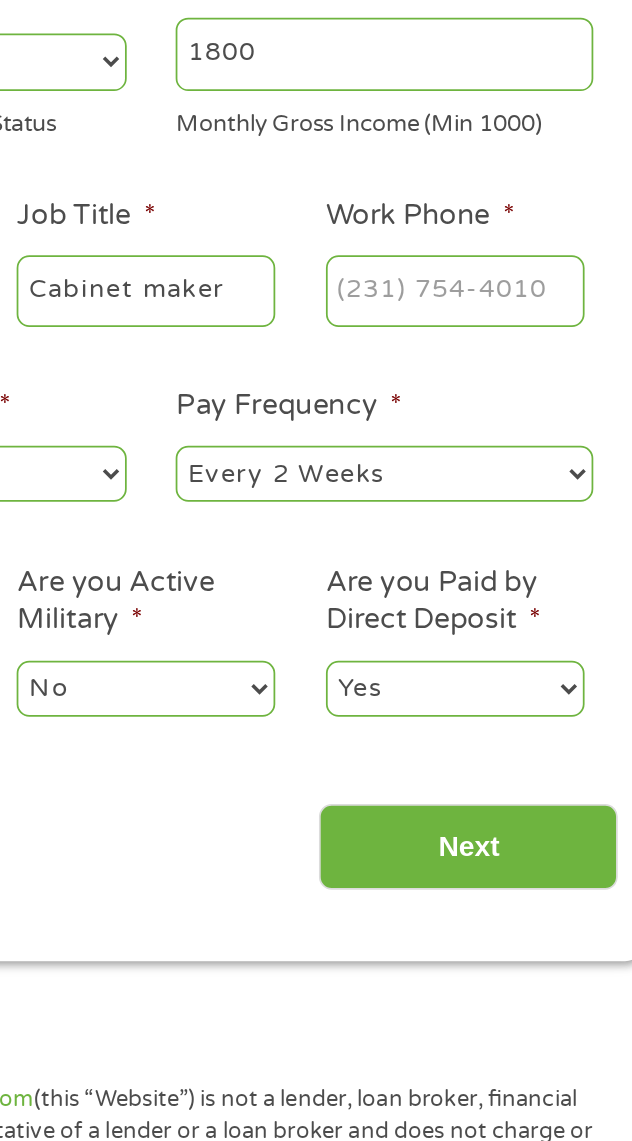 scroll, scrollTop: 0, scrollLeft: 0, axis: both 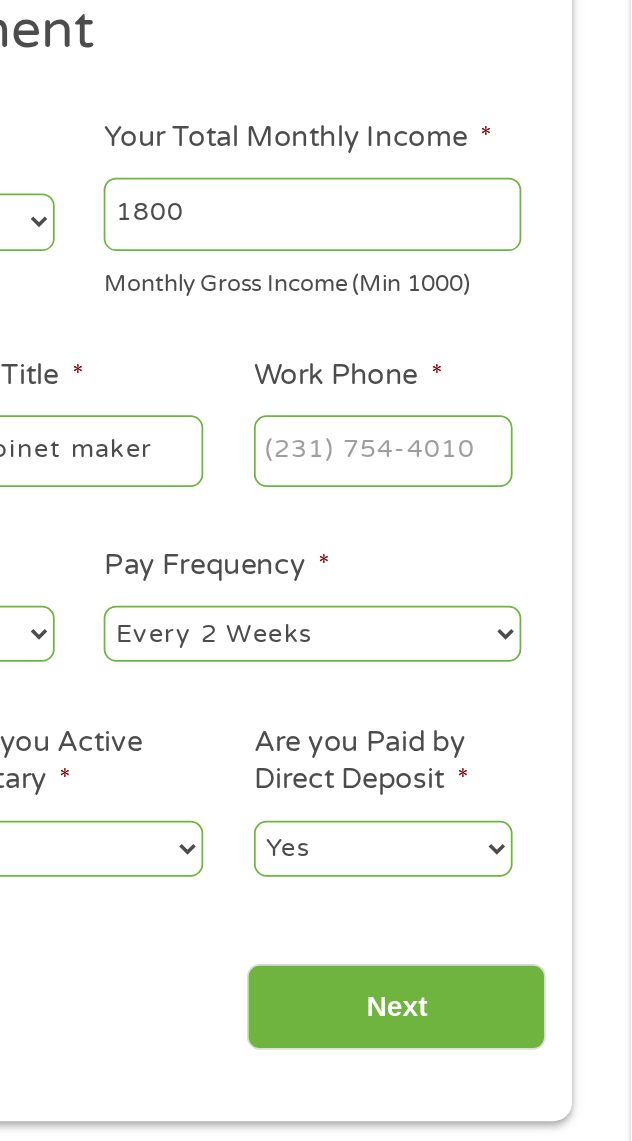 click on "Work Phone *" at bounding box center [490, 491] 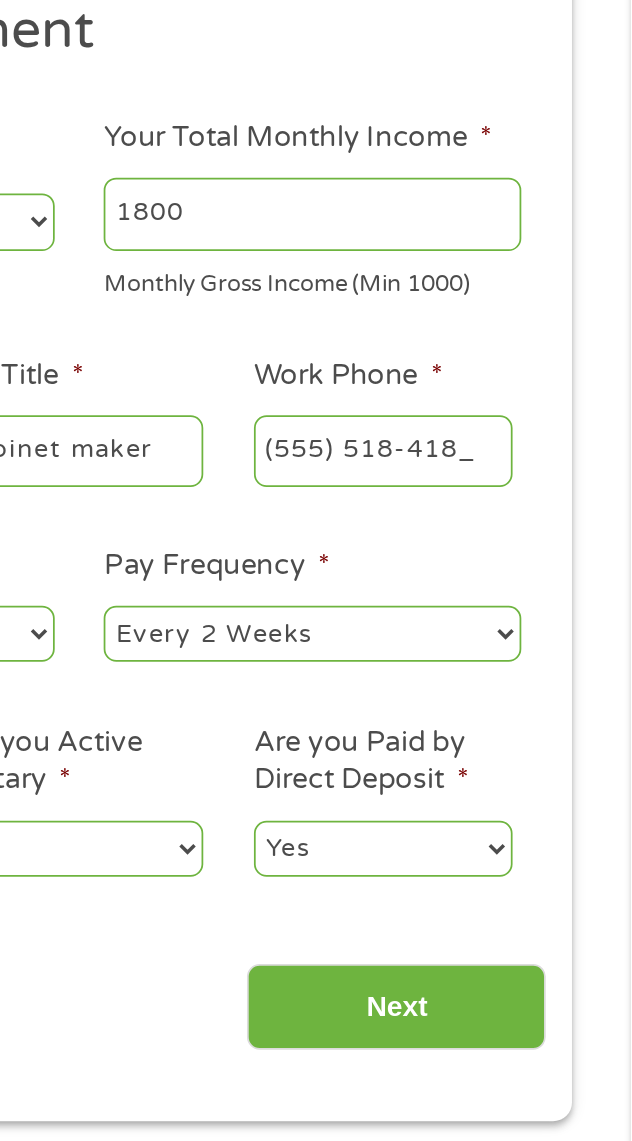 type on "(555) 518-4139" 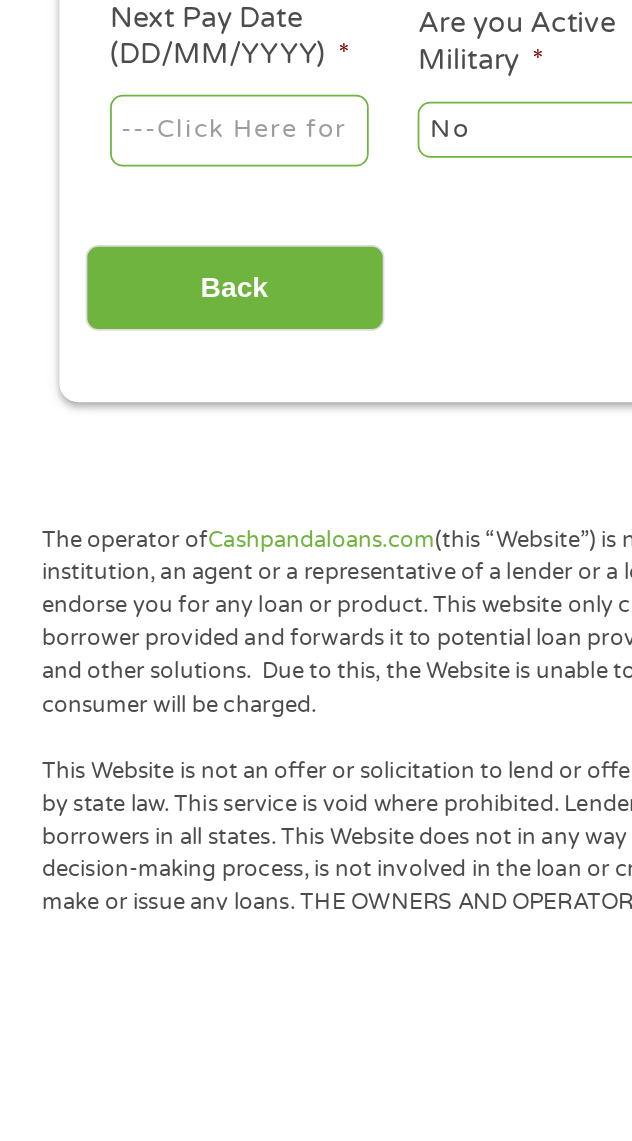 scroll, scrollTop: 23, scrollLeft: 0, axis: vertical 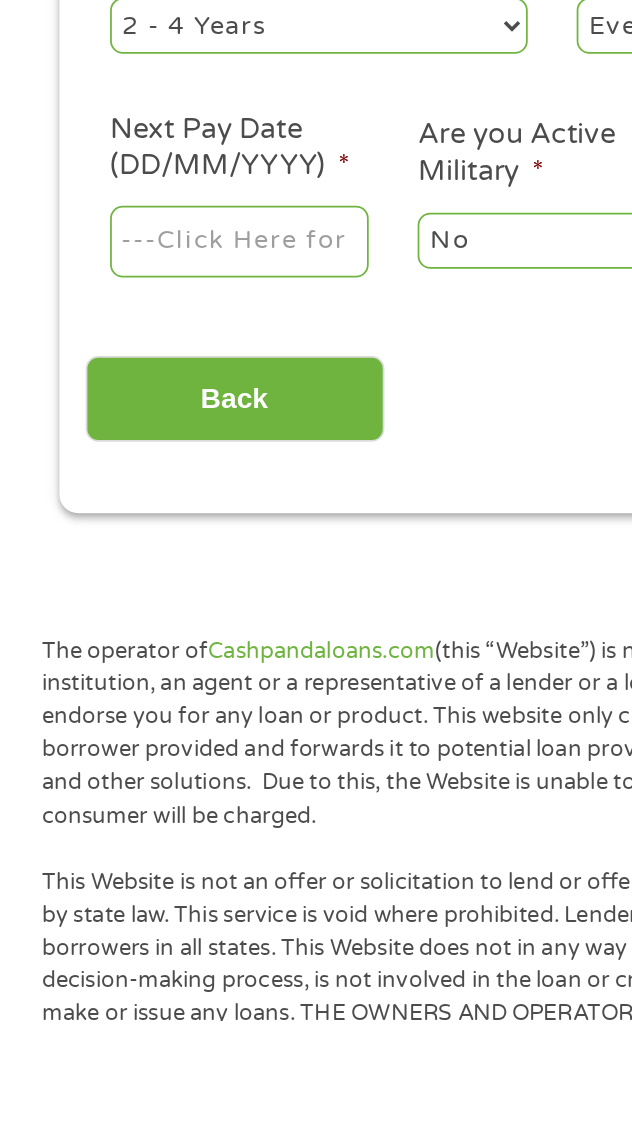 click on "Home Get Loan Offer How it works FAQs Blog Cash Loans Quick Loans Online Loans Payday Loans Cash Advances Préstamos Paycheck Loans Near Me Artificial Intelligence Loans Contact Us 1 Start 2 Your Home 3 About You 4 Employment 5 Banking 6 This field is hidden when viewing the form gclid EAIaIQobChMI8tnHtdr0jgMVslR_AB098BDZEAAYAyAAEgJ88_D_BwE This field is hidden when viewing the form Referrer https://www.cashpandaloans.com/?medium=adwords&source=adwords&campaign=22747246762&adgroup=181722780453&creative=761512430550&position&keyword=i need money today&utm_term={searchterm}&matchtype={term}&device=c&network=s&gad_source=5&gad_campaignid=22747246762&gclid=EAIaIQobChMI8tnHtdr0jgMVslR_AB098BDZEAAYAyAAEgJ88_D_BwE This field is hidden when viewing the form Source adwords This field is hidden when viewing the form Campaign 22747246762 Medium" at bounding box center [316, 1443] 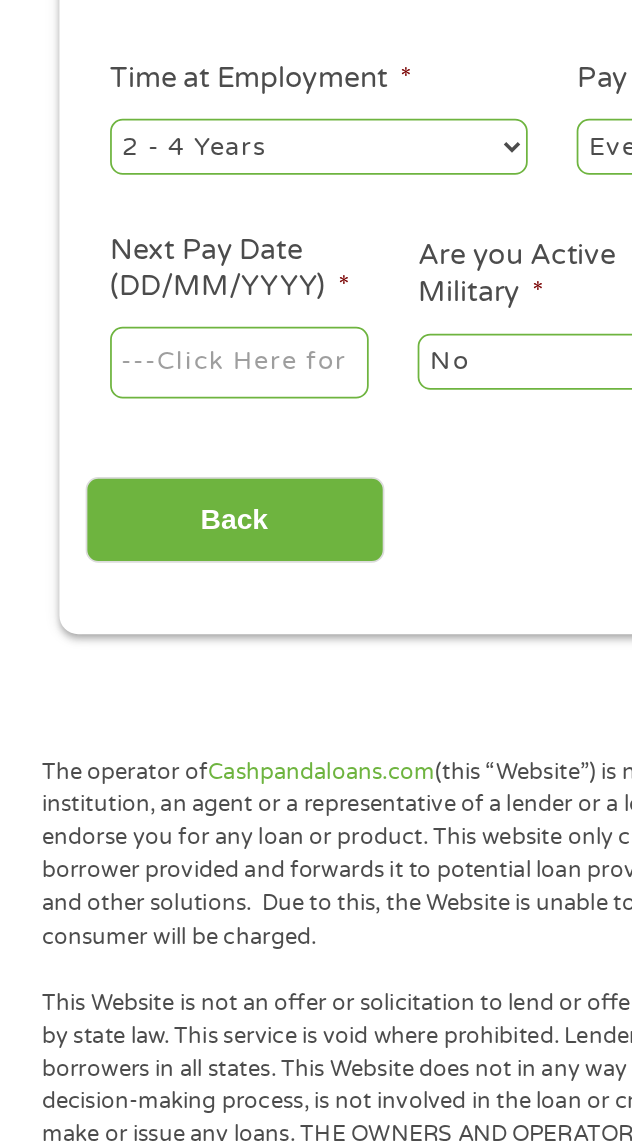 click on "Next Pay Date (DD/MM/YYYY) *" at bounding box center (137, 696) 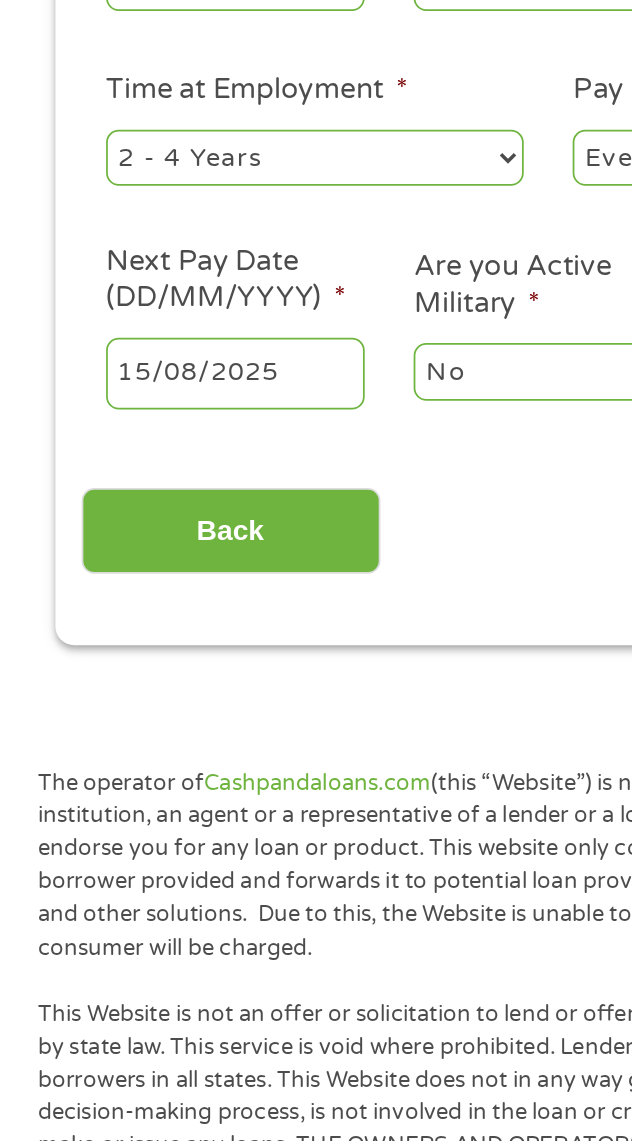 click on "Home Get Loan Offer How it works FAQs Blog Cash Loans Quick Loans Online Loans Payday Loans Cash Advances Préstamos Paycheck Loans Near Me Artificial Intelligence Loans Contact Us 1 Start 2 Your Home 3 About You 4 Employment 5 Banking 6 This field is hidden when viewing the form gclid EAIaIQobChMI8tnHtdr0jgMVslR_AB098BDZEAAYAyAAEgJ88_D_BwE This field is hidden when viewing the form Referrer https://www.cashpandaloans.com/?medium=adwords&source=adwords&campaign=22747246762&adgroup=181722780453&creative=761512430550&position&keyword=i need money today&utm_term={searchterm}&matchtype={term}&device=c&network=s&gad_source=5&gad_campaignid=22747246762&gclid=EAIaIQobChMI8tnHtdr0jgMVslR_AB098BDZEAAYAyAAEgJ88_D_BwE This field is hidden when viewing the form Source adwords This field is hidden when viewing the form Campaign 22747246762 Medium" at bounding box center (316, 1443) 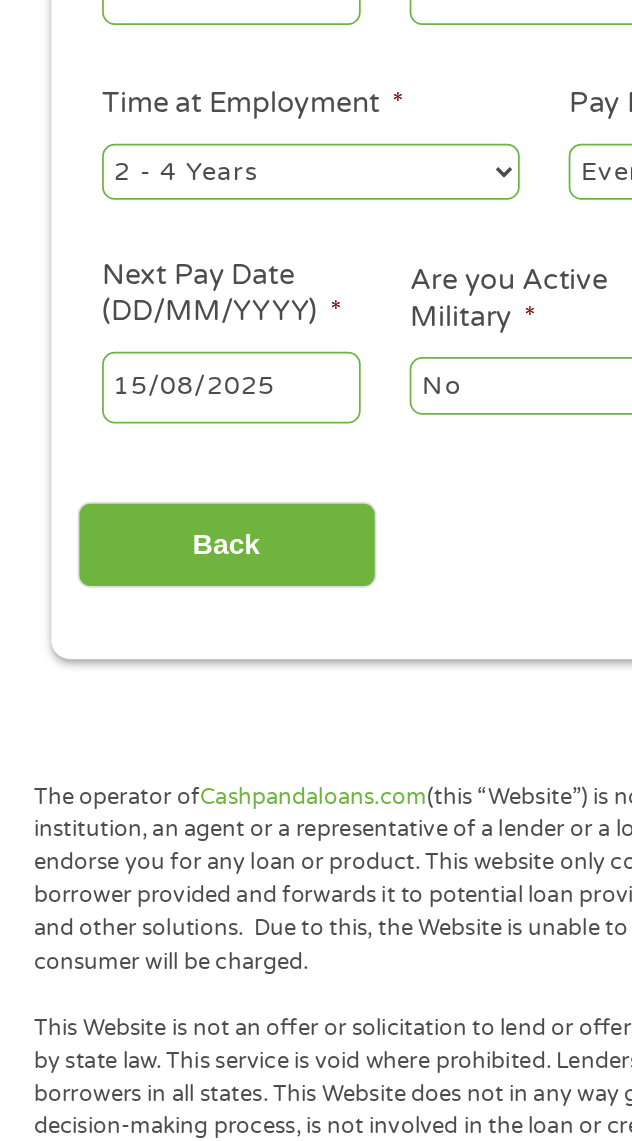 click on "Home Get Loan Offer How it works FAQs Blog Cash Loans Quick Loans Online Loans Payday Loans Cash Advances Préstamos Paycheck Loans Near Me Artificial Intelligence Loans Contact Us 1 Start 2 Your Home 3 About You 4 Employment 5 Banking 6 This field is hidden when viewing the form gclid EAIaIQobChMI8tnHtdr0jgMVslR_AB098BDZEAAYAyAAEgJ88_D_BwE This field is hidden when viewing the form Referrer https://www.cashpandaloans.com/?medium=adwords&source=adwords&campaign=22747246762&adgroup=181722780453&creative=761512430550&position&keyword=i need money today&utm_term={searchterm}&matchtype={term}&device=c&network=s&gad_source=5&gad_campaignid=22747246762&gclid=EAIaIQobChMI8tnHtdr0jgMVslR_AB098BDZEAAYAyAAEgJ88_D_BwE This field is hidden when viewing the form Source adwords This field is hidden when viewing the form Campaign 22747246762 Medium" at bounding box center [316, 1443] 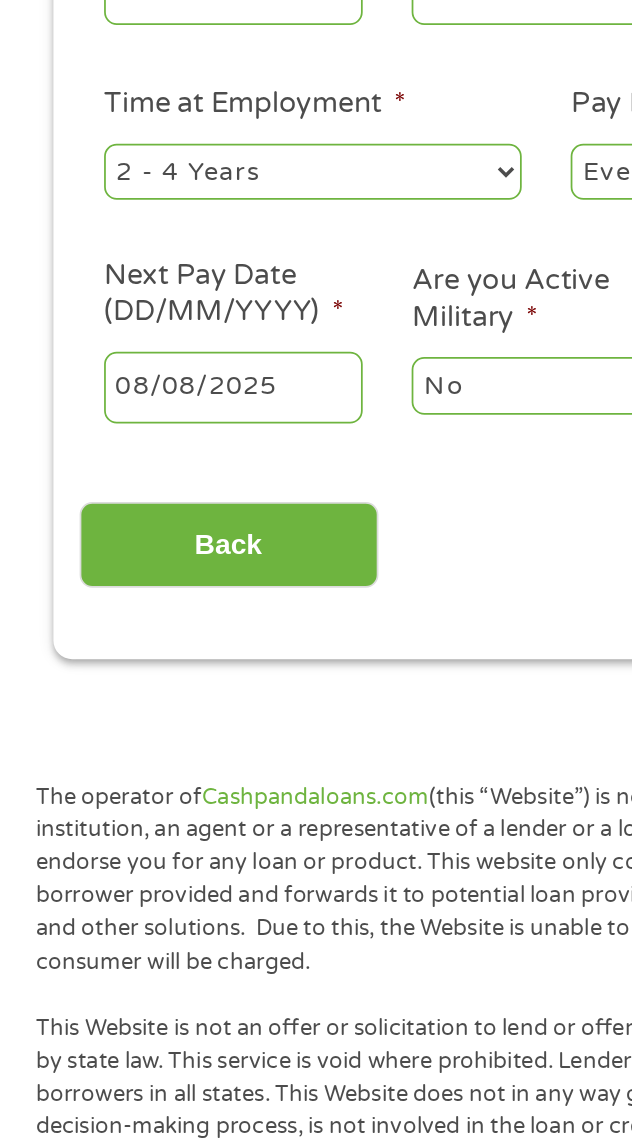 click on "Home Get Loan Offer How it works FAQs Blog Cash Loans Quick Loans Online Loans Payday Loans Cash Advances Préstamos Paycheck Loans Near Me Artificial Intelligence Loans Contact Us 1 Start 2 Your Home 3 About You 4 Employment 5 Banking 6 This field is hidden when viewing the form gclid EAIaIQobChMI8tnHtdr0jgMVslR_AB098BDZEAAYAyAAEgJ88_D_BwE This field is hidden when viewing the form Referrer https://www.cashpandaloans.com/?medium=adwords&source=adwords&campaign=22747246762&adgroup=181722780453&creative=761512430550&position&keyword=i need money today&utm_term={searchterm}&matchtype={term}&device=c&network=s&gad_source=5&gad_campaignid=22747246762&gclid=EAIaIQobChMI8tnHtdr0jgMVslR_AB098BDZEAAYAyAAEgJ88_D_BwE This field is hidden when viewing the form Source adwords This field is hidden when viewing the form Campaign 22747246762 Medium" at bounding box center (316, 1443) 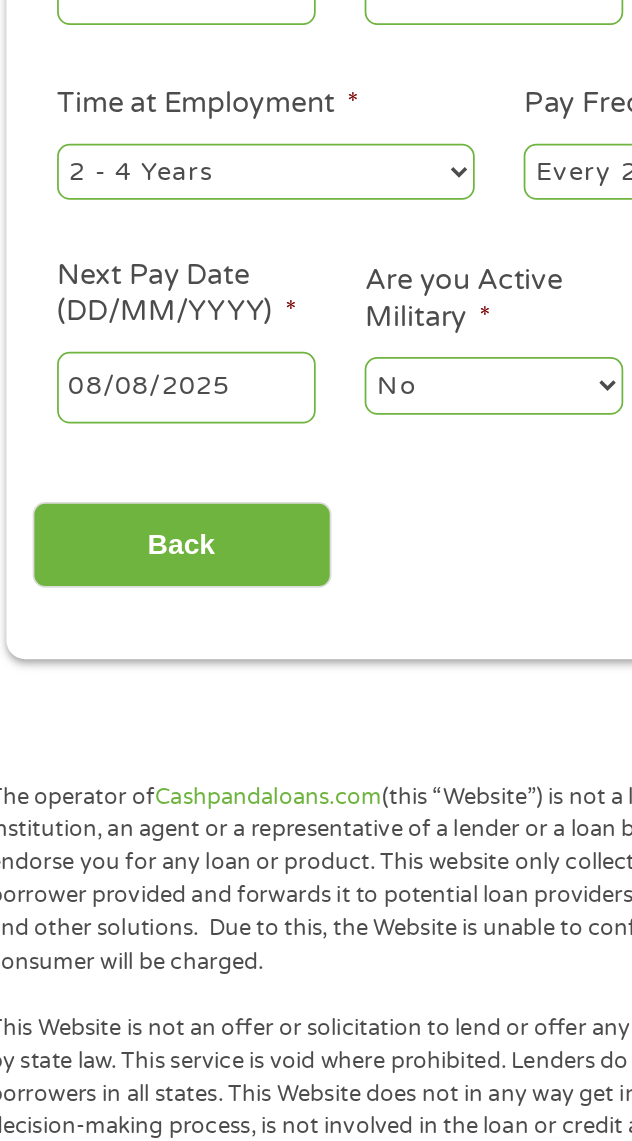 click on "08/08/2025" at bounding box center (137, 696) 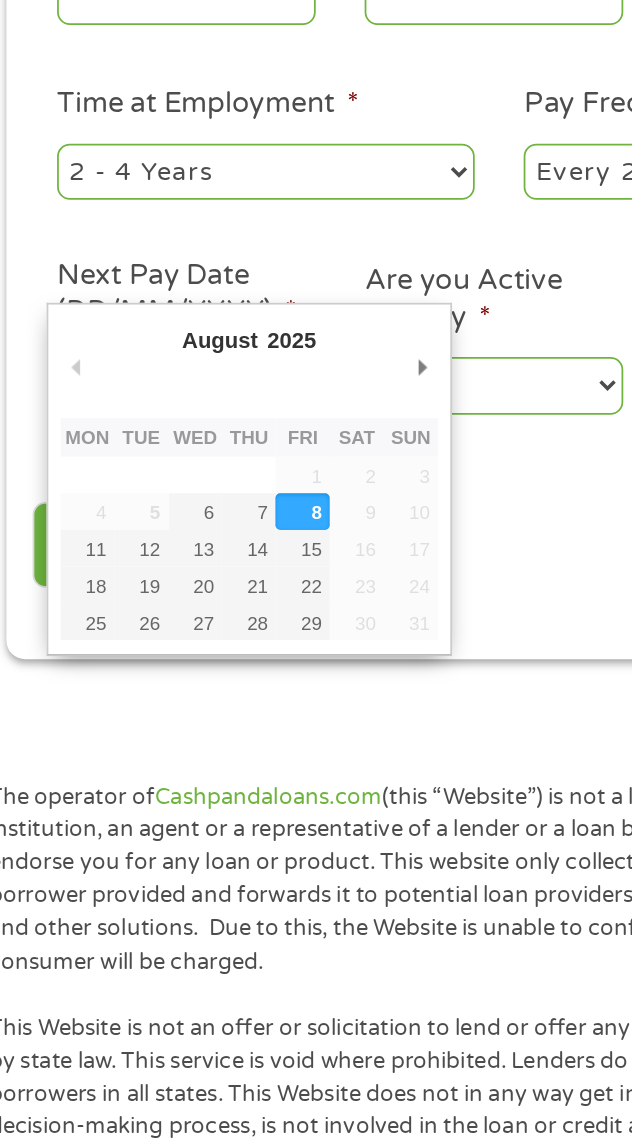 type on "15/08/2025" 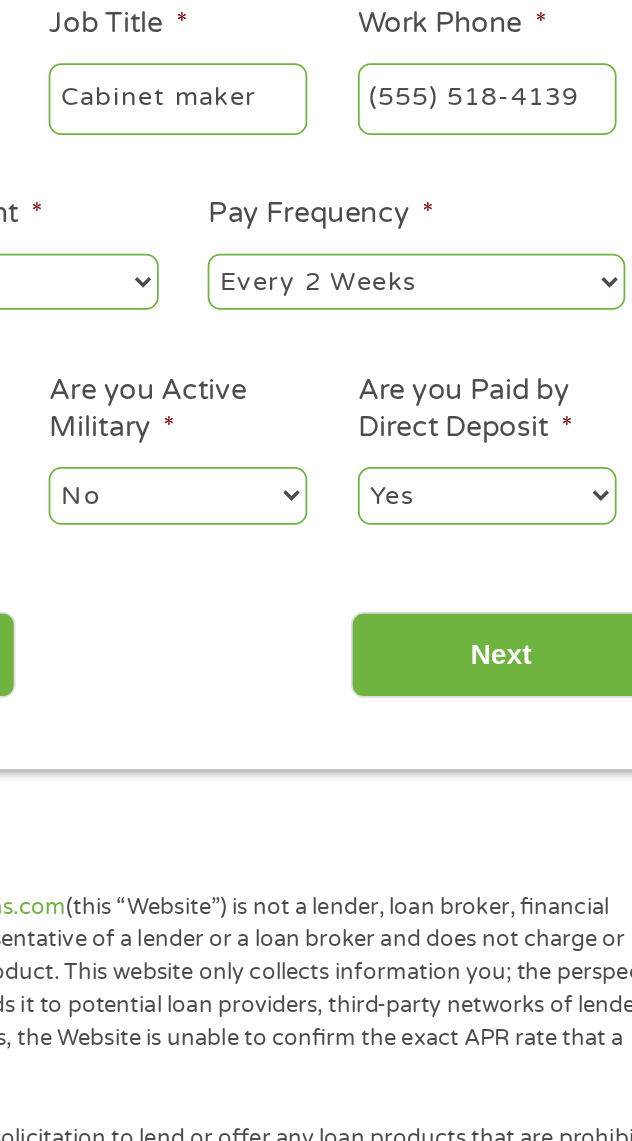 scroll, scrollTop: 7, scrollLeft: 0, axis: vertical 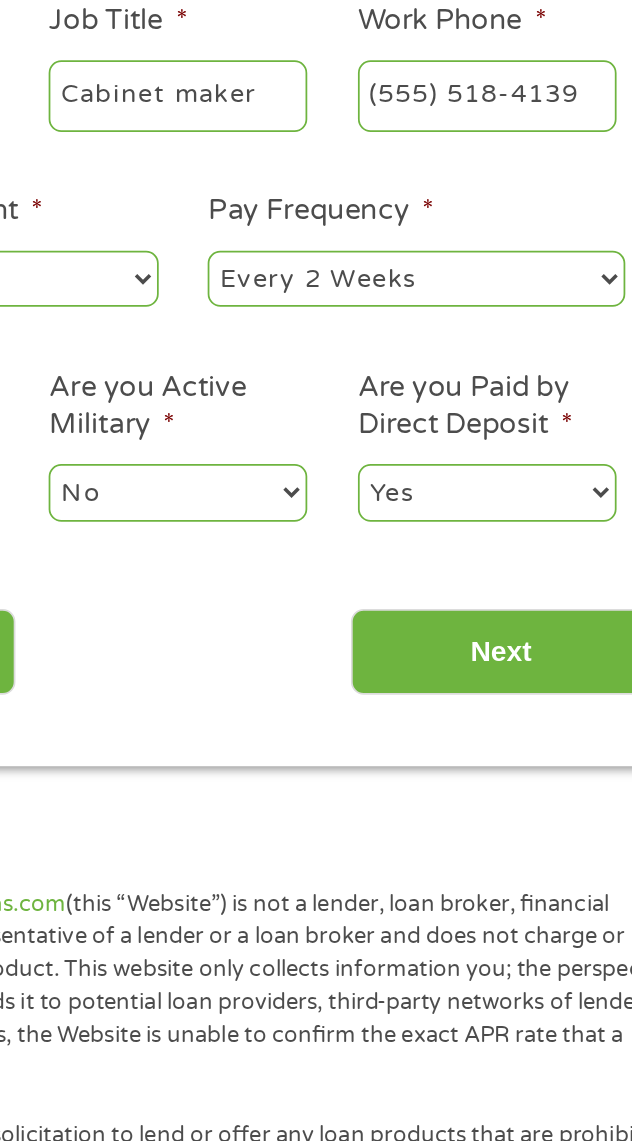 click on "Yes No" at bounding box center [490, 710] 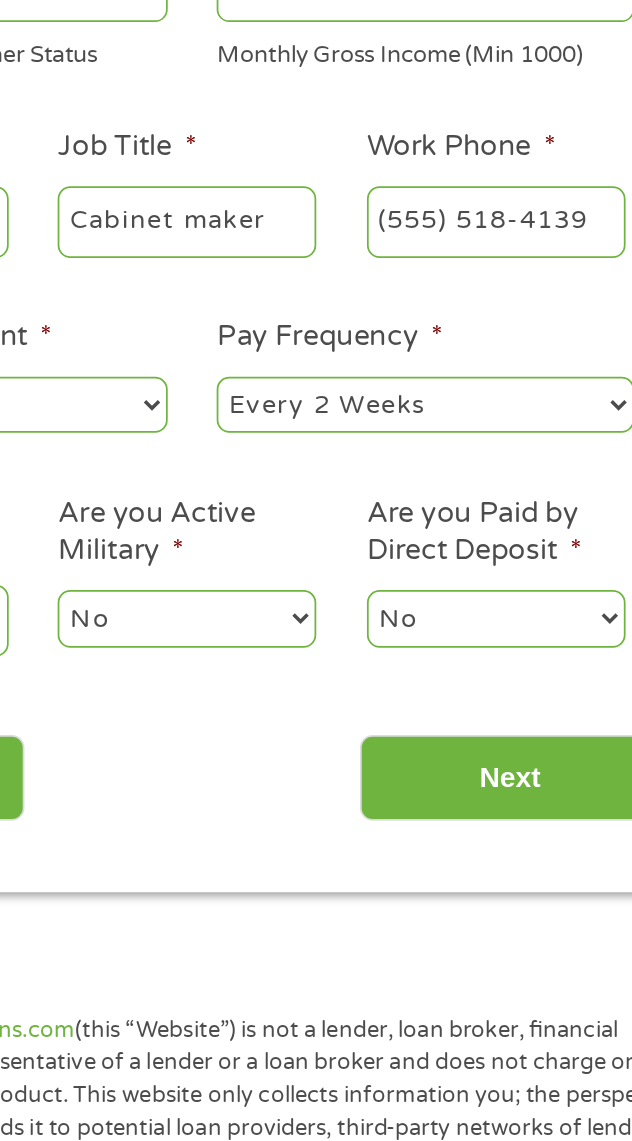 scroll, scrollTop: 7, scrollLeft: 0, axis: vertical 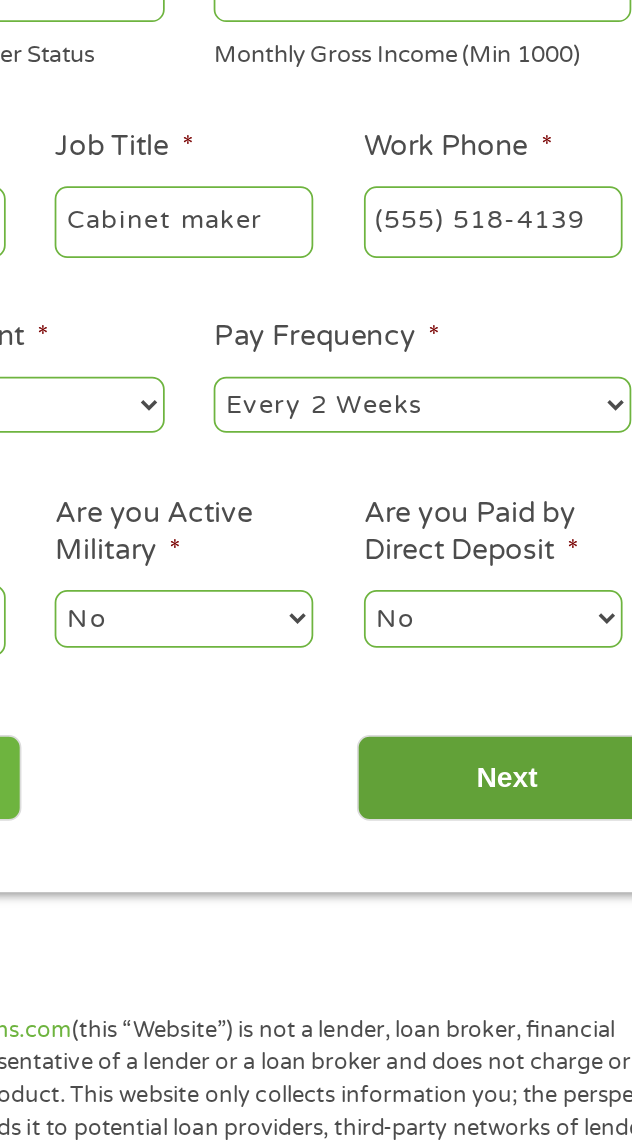 click on "Next" at bounding box center (497, 801) 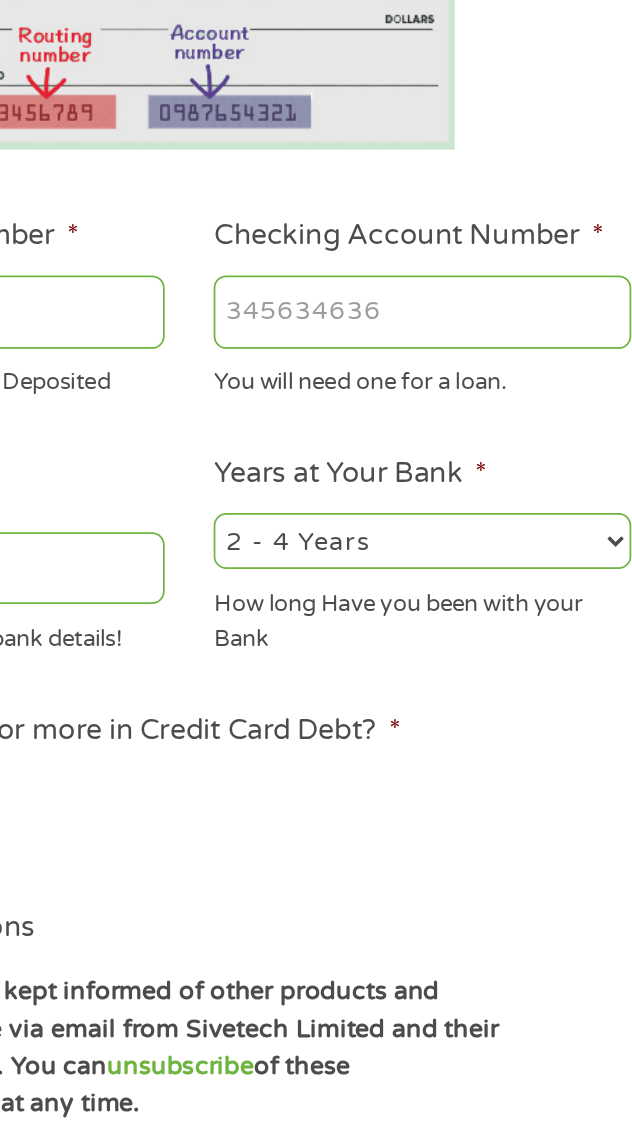 scroll, scrollTop: 7, scrollLeft: 8, axis: both 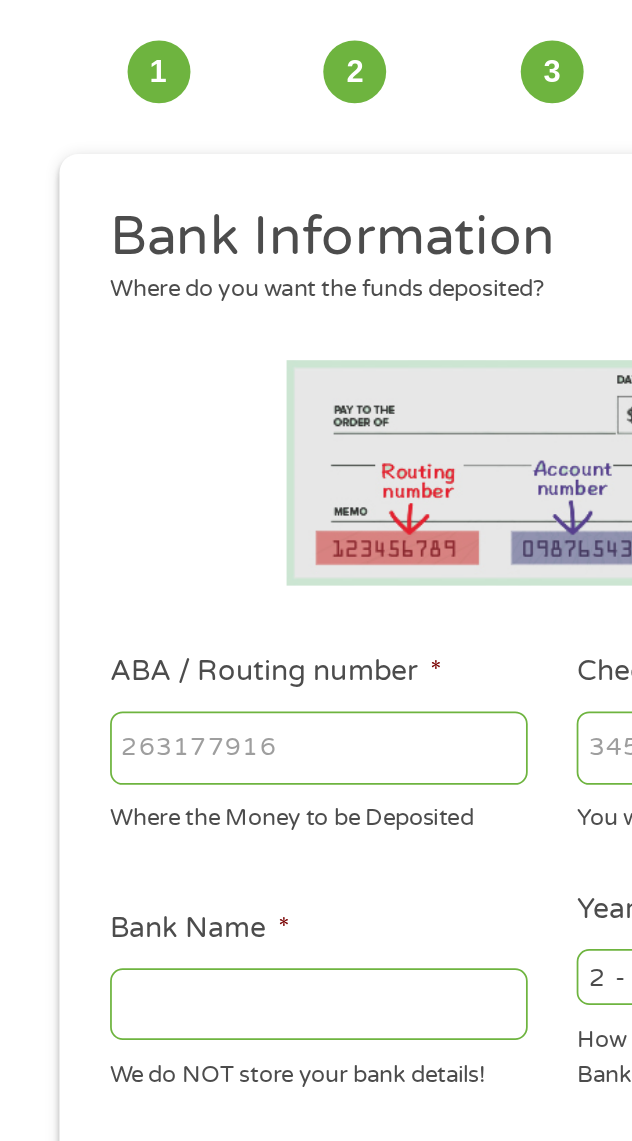 click on "ABA / Routing number *" at bounding box center (182, 542) 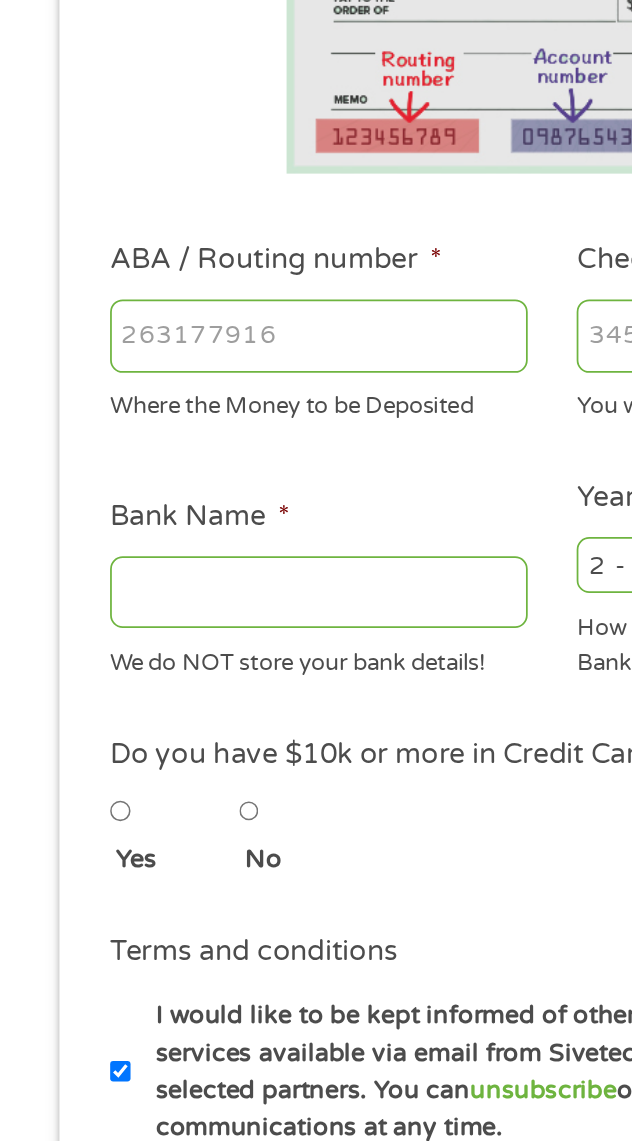 click on "ABA / Routing number *" at bounding box center (182, 542) 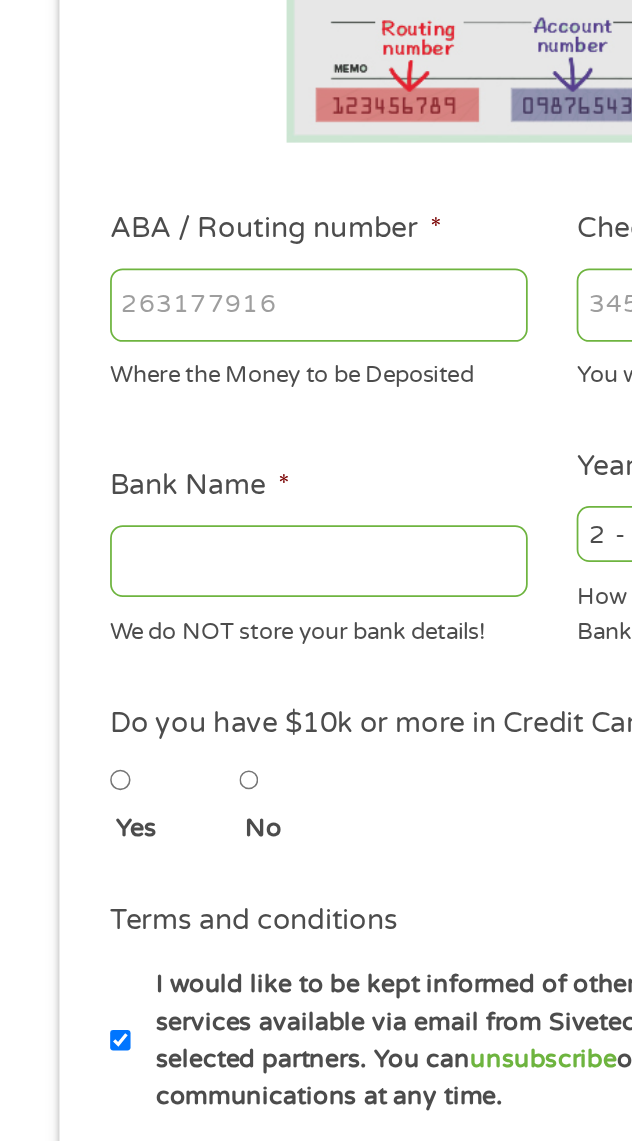 click on "ABA / Routing number *" at bounding box center [182, 542] 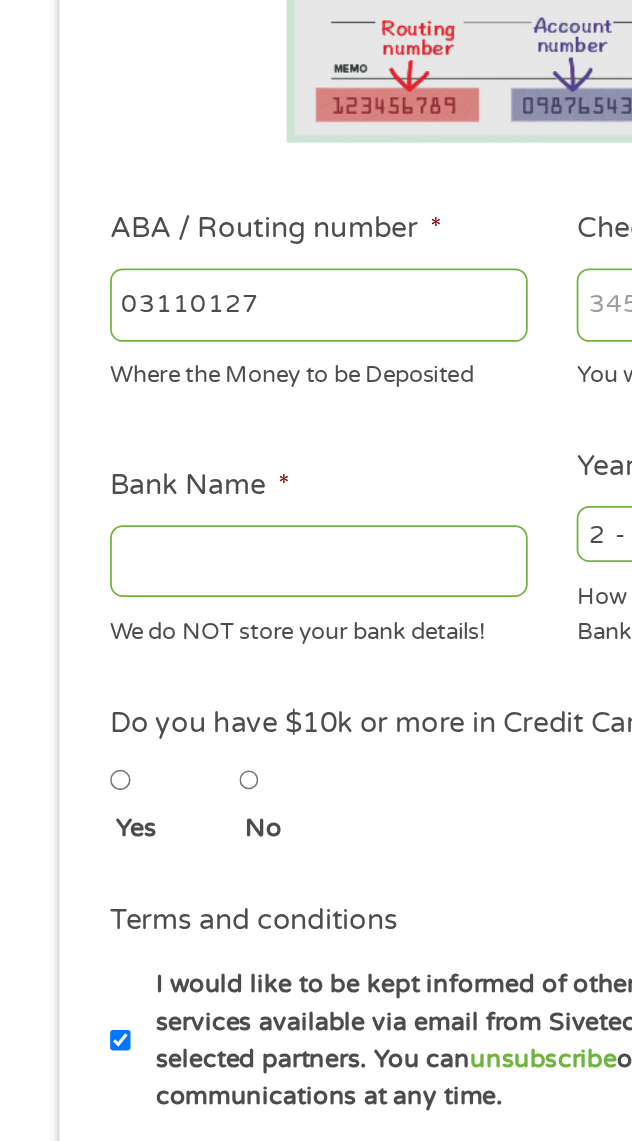 type on "031101279" 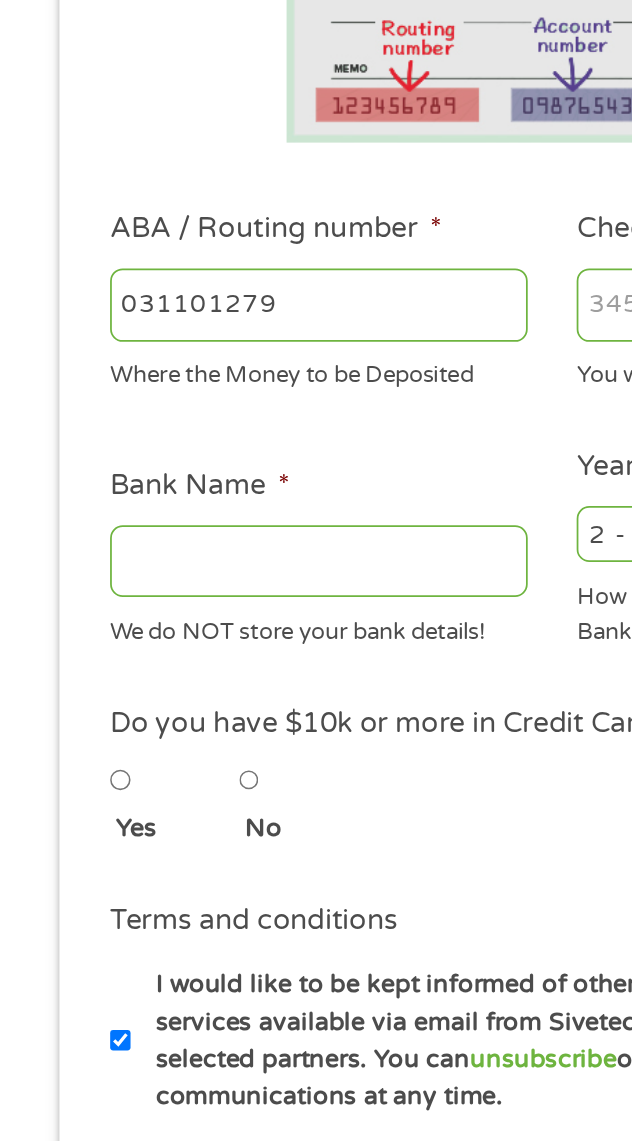 type on "THE BANCORP BANK" 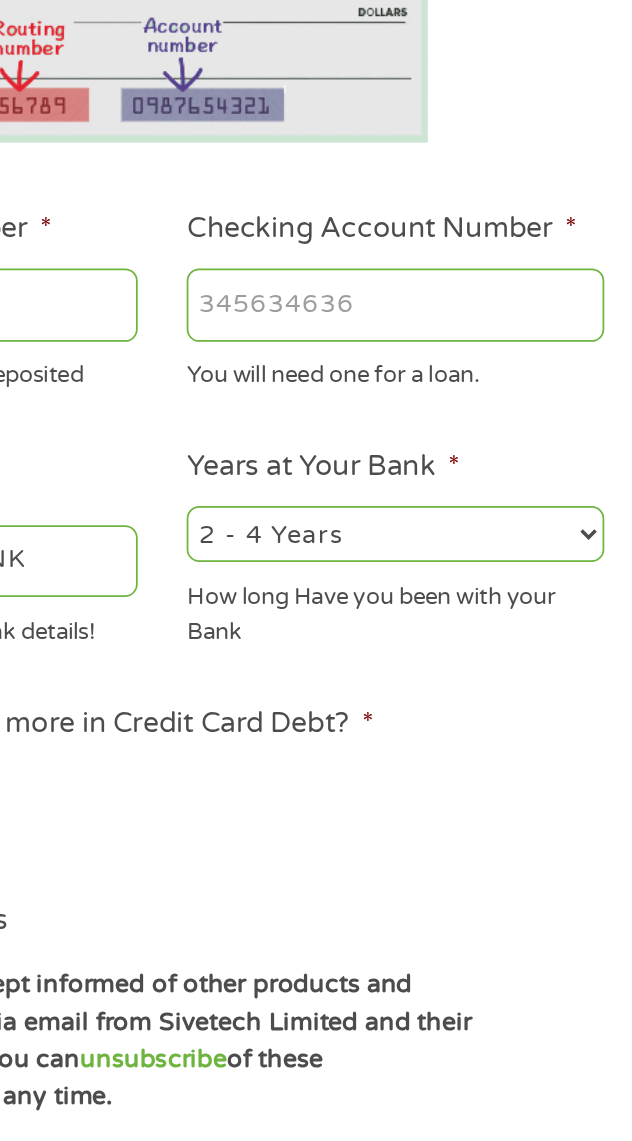 scroll, scrollTop: 0, scrollLeft: 0, axis: both 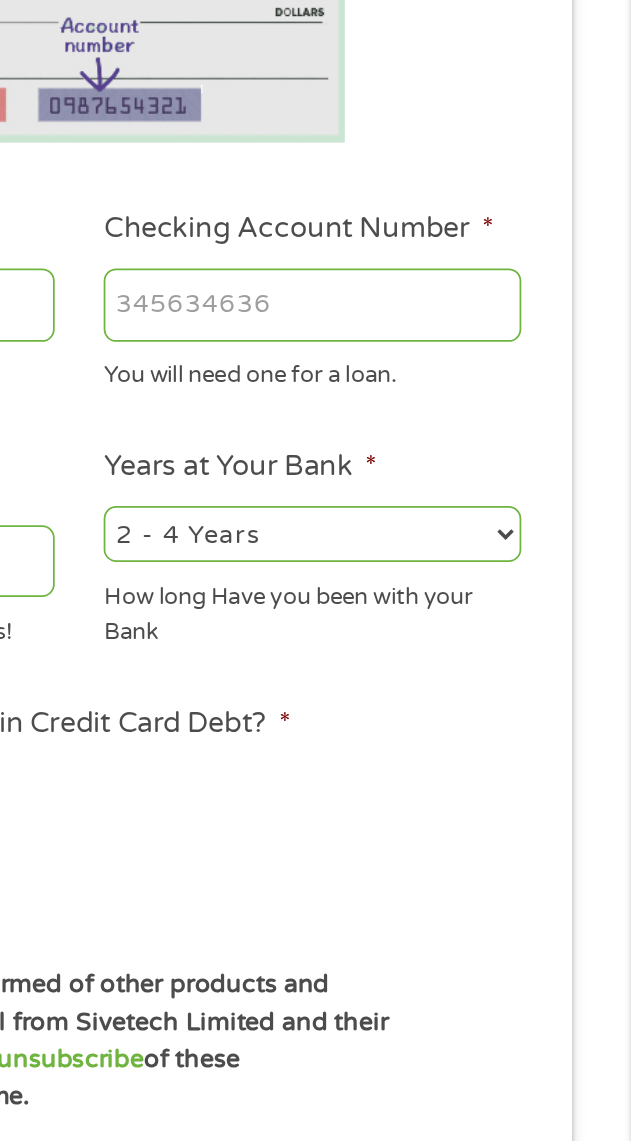 type on "031101279" 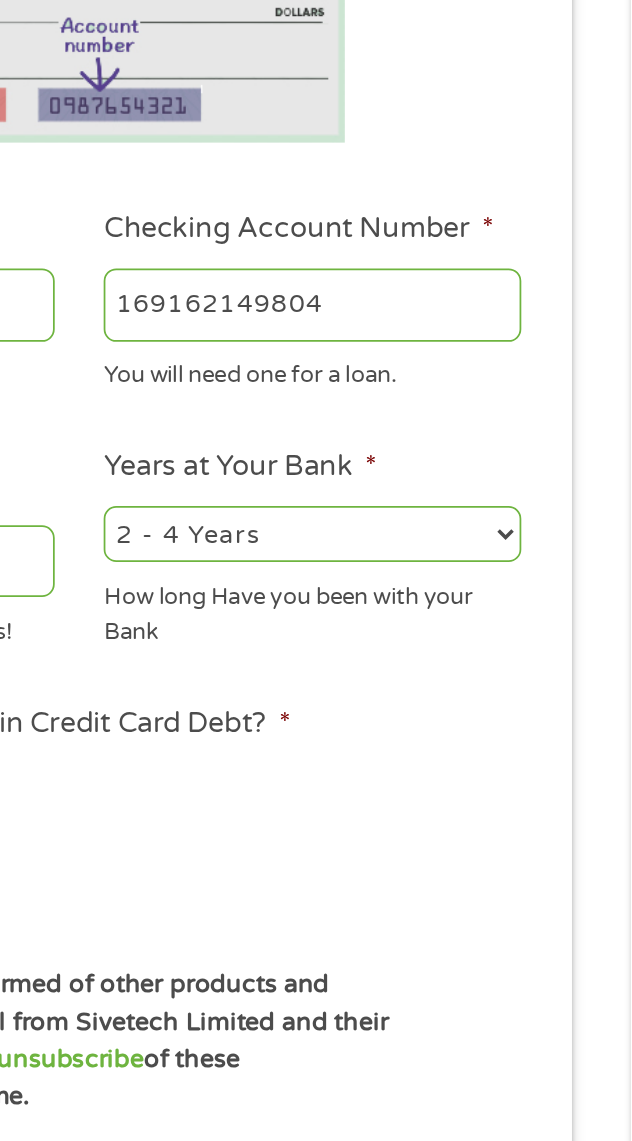 scroll, scrollTop: 0, scrollLeft: 0, axis: both 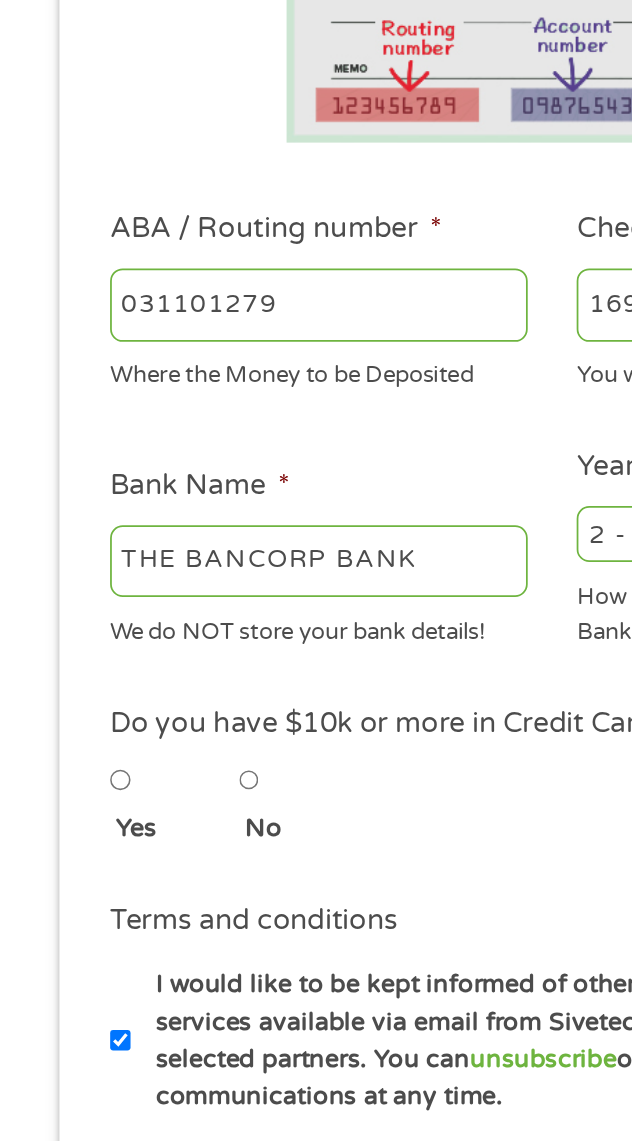 type on "169162149804" 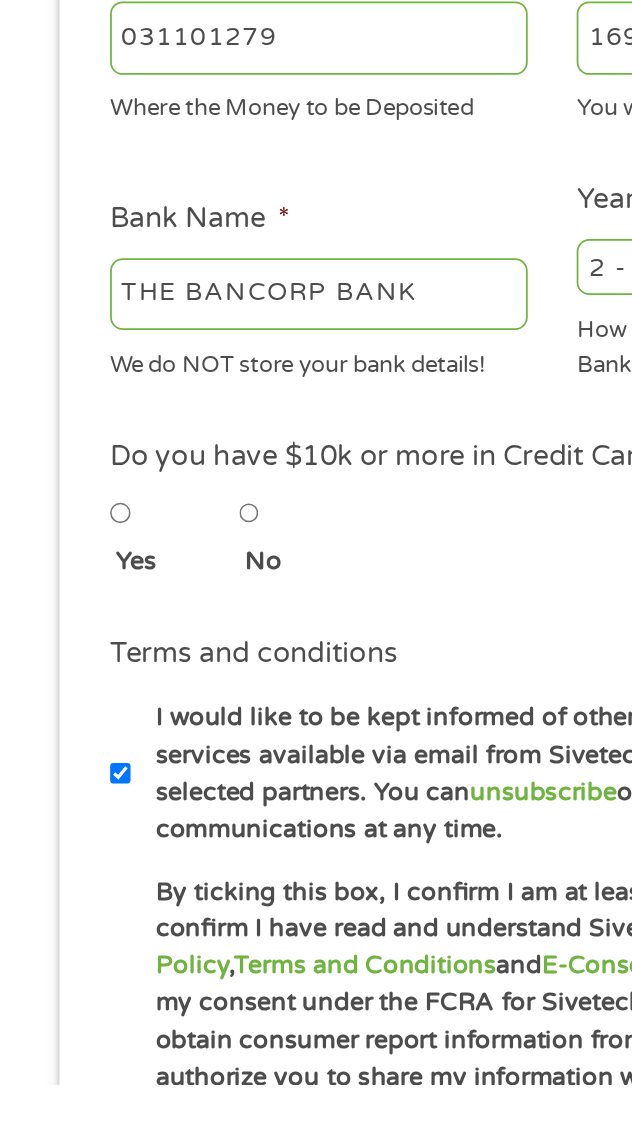 click on "THE BANCORP BANK" at bounding box center (182, 689) 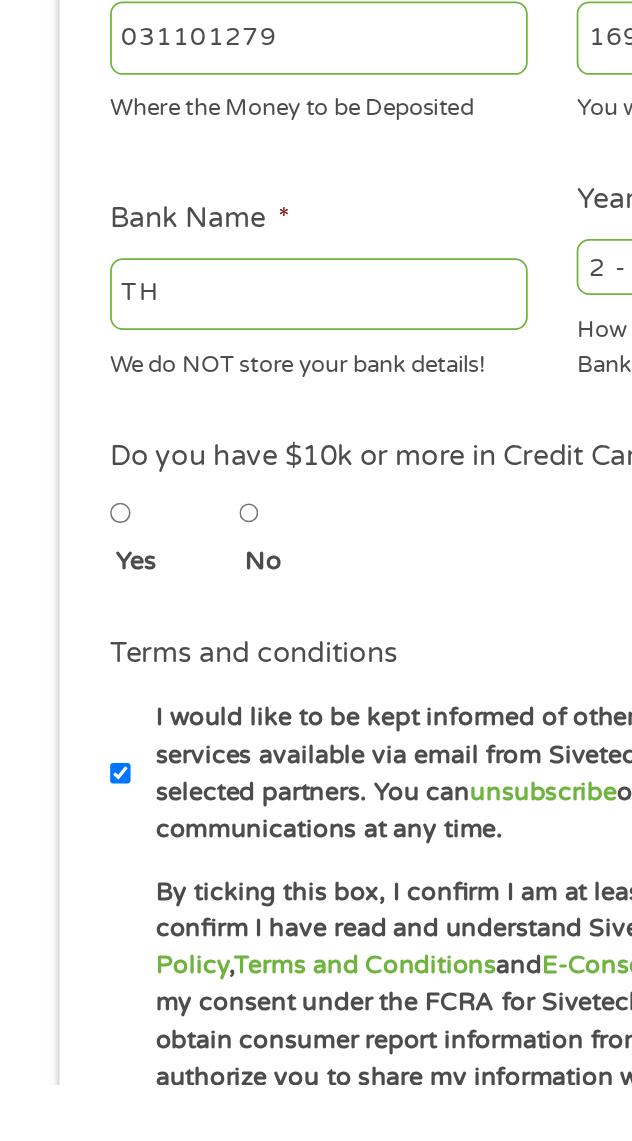 type on "T" 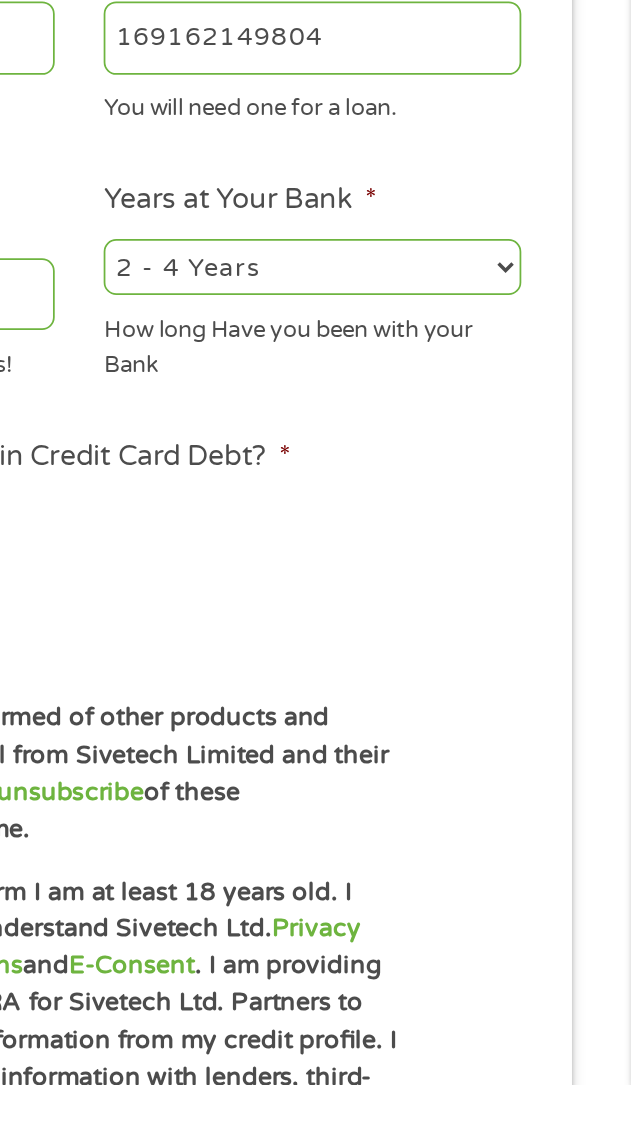 scroll, scrollTop: 0, scrollLeft: 0, axis: both 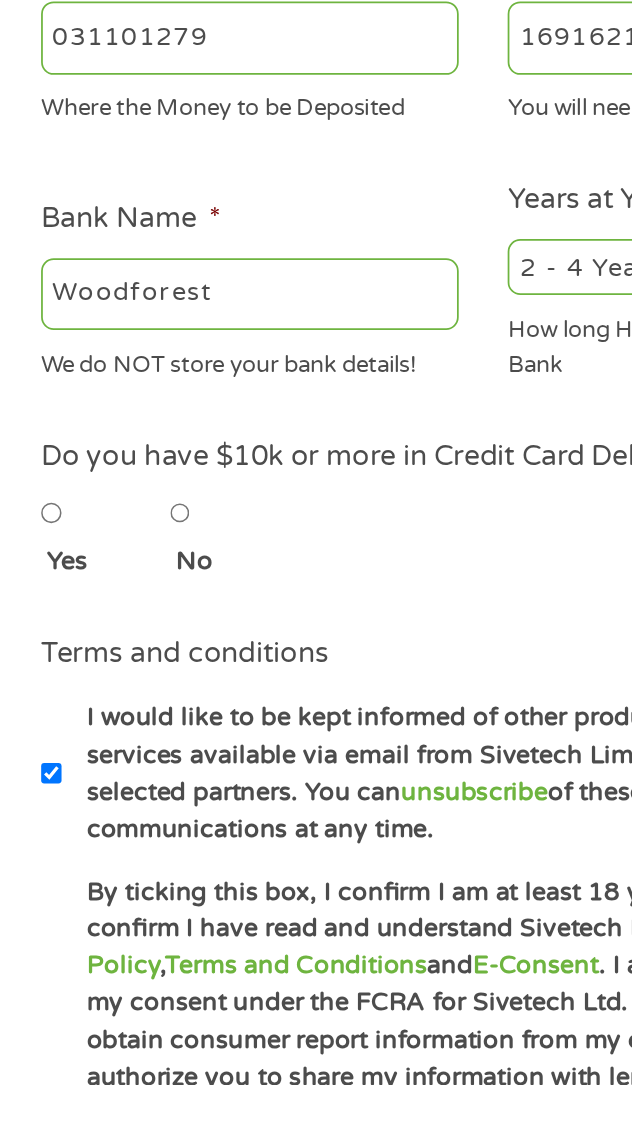 type on "Woodforest" 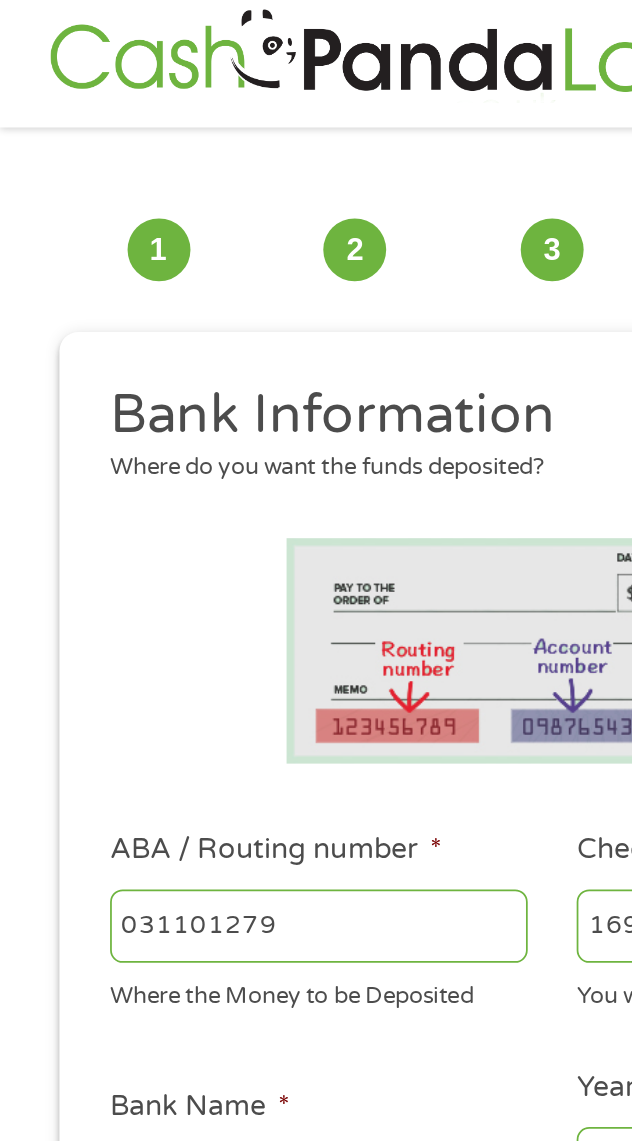 scroll, scrollTop: 0, scrollLeft: 0, axis: both 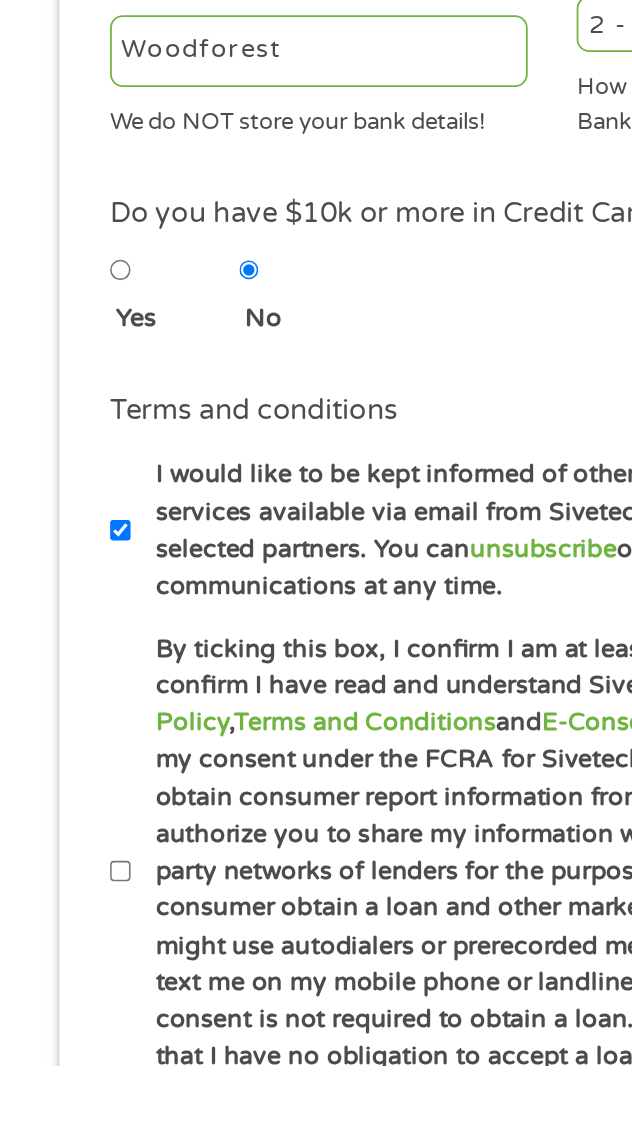click on "By ticking this box, I confirm I am at least 18 years old. I confirm I have read and understand Sivetech Ltd.  Privacy Policy ,  Terms and Conditions  and  E-Consent . I am providing my consent under the FCRA for Sivetech Ltd. Partners to obtain consumer report information from my credit profile. I authorize you to share my information with lenders, third-party networks of lenders for the purpose of helping the consumer obtain a loan and other marketing partners that might use autodialers or prerecorded messages to call or text me on my mobile phone or landline. I understand consent is not required to obtain a loan. I further understand that I have no obligation to accept a loan once I am connected with an available lender." at bounding box center (69, 1030) 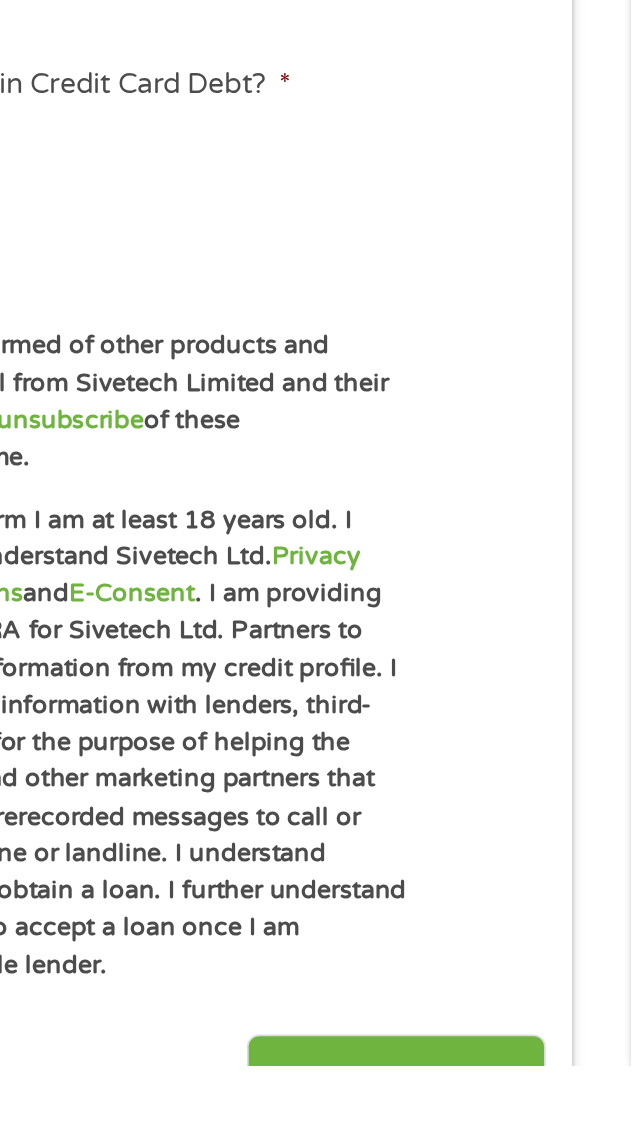 scroll, scrollTop: 203, scrollLeft: 0, axis: vertical 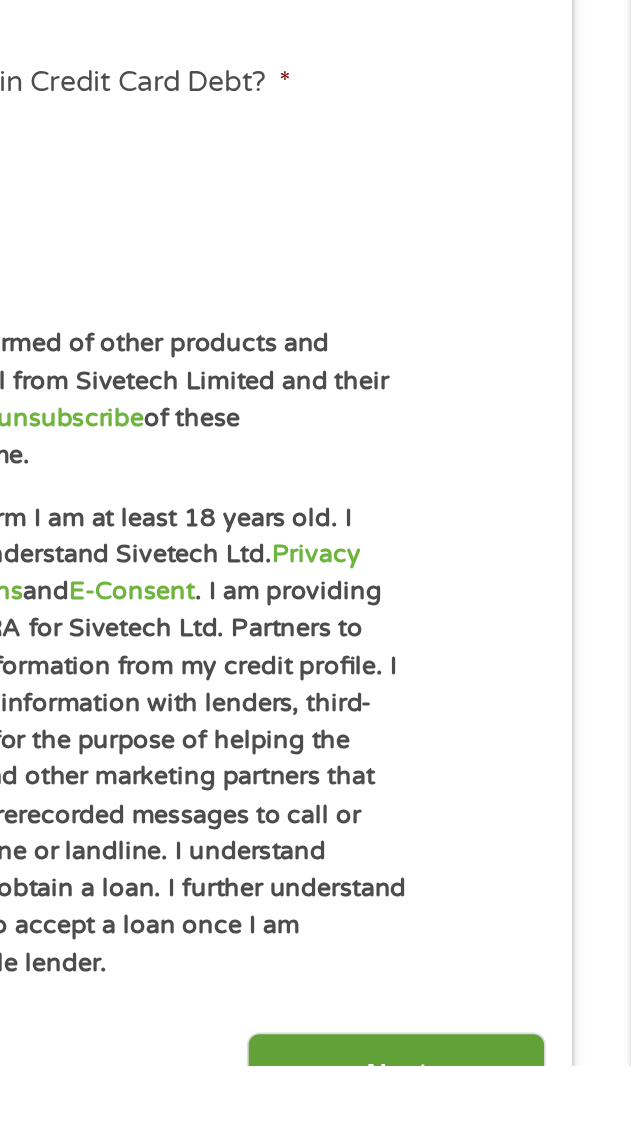 click on "Next" at bounding box center (497, 1146) 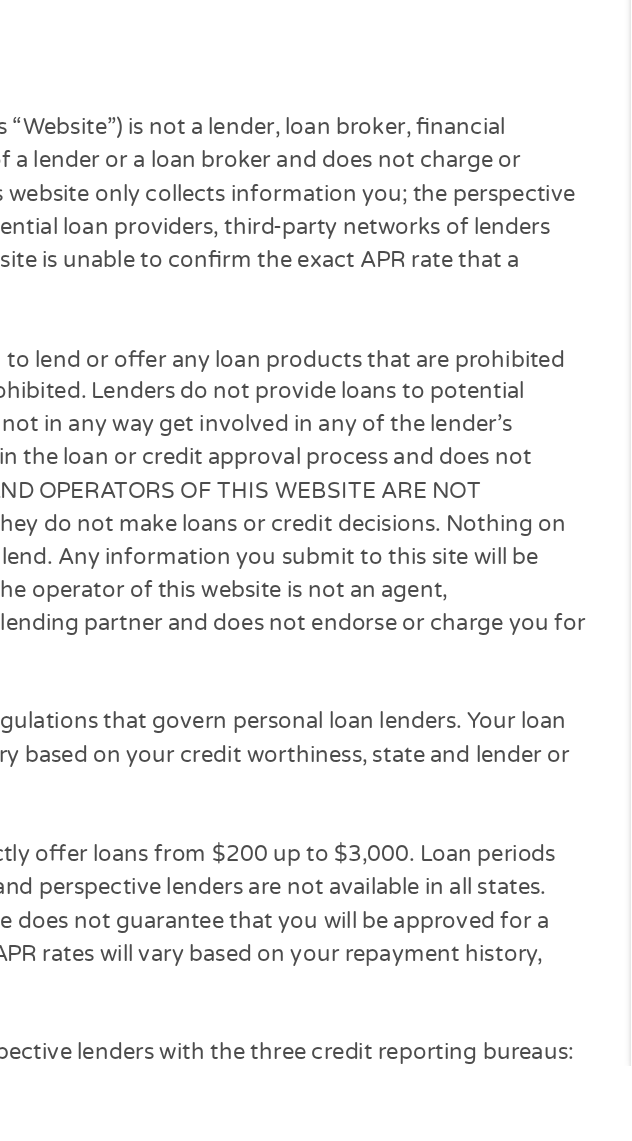 scroll, scrollTop: 117, scrollLeft: 0, axis: vertical 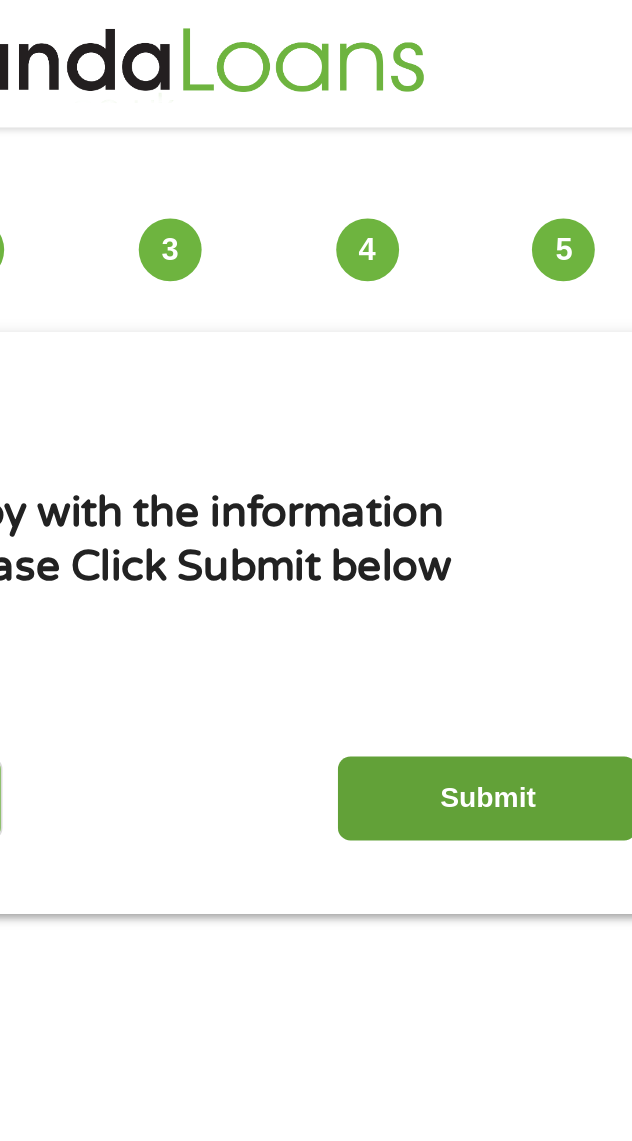 click on "Submit" at bounding box center (497, 469) 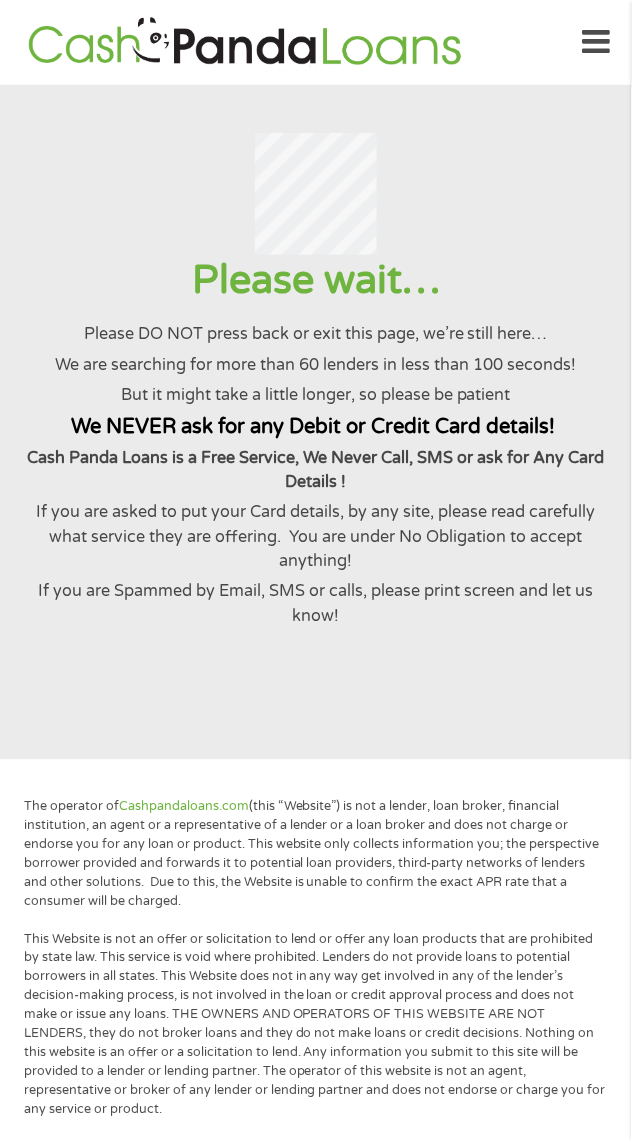 click on "Home Get Loan Offer How it works FAQs Blog Cash Loans Quick Loans Online Loans Payday Loans Cash Advances Préstamos Paycheck Loans Near Me Artificial Intelligence Loans Contact Us 1 Start 2 Your Home 3 About You 4 Employment 5 Banking 6 This field is hidden when viewing the form gclid EAIaIQobChMI8tnHtdr0jgMVslR_AB098BDZEAAYAyAAEgJ88_D_BwE This field is hidden when viewing the form Referrer https://www.cashpandaloans.com/?medium=adwords&source=adwords&campaign=22747246762&adgroup=181722780453&creative=761512430550&position&keyword=i need money today&utm_term={searchterm}&matchtype={term}&device=c&network=s&gad_source=5&gad_campaignid=22747246762&gclid=EAIaIQobChMI8tnHtdr0jgMVslR_AB098BDZEAAYAyAAEgJ88_D_BwE This field is hidden when viewing the form Source adwords This field is hidden when viewing the form Campaign 22747246762 Medium" at bounding box center [316, 1394] 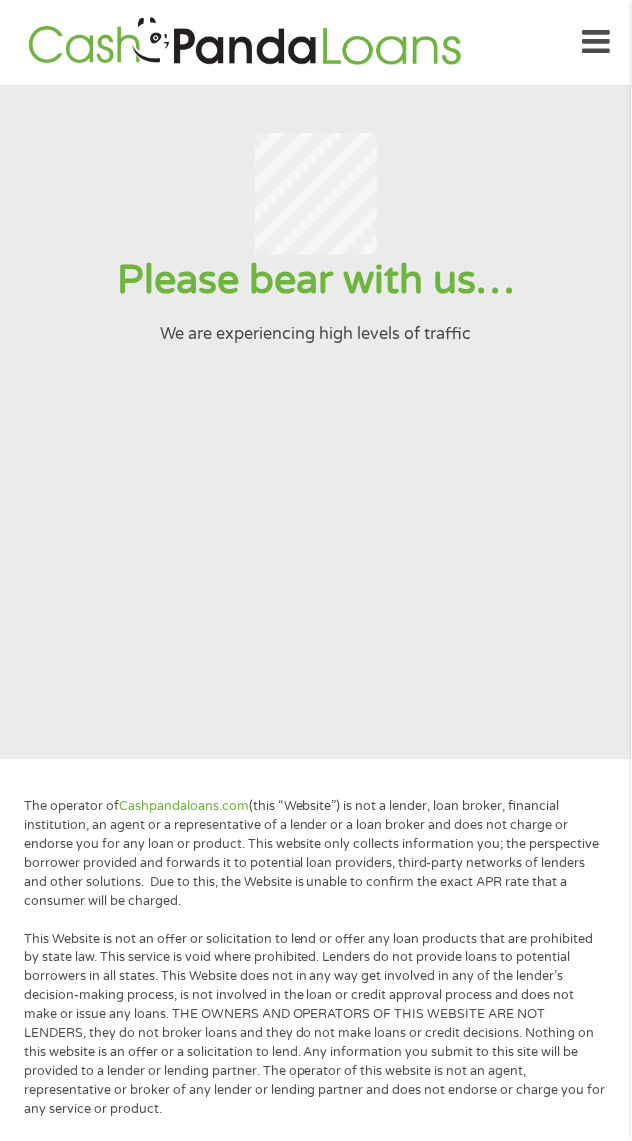 click on "Please bear with us…
We are experiencing high levels of traffic" at bounding box center [316, 422] 